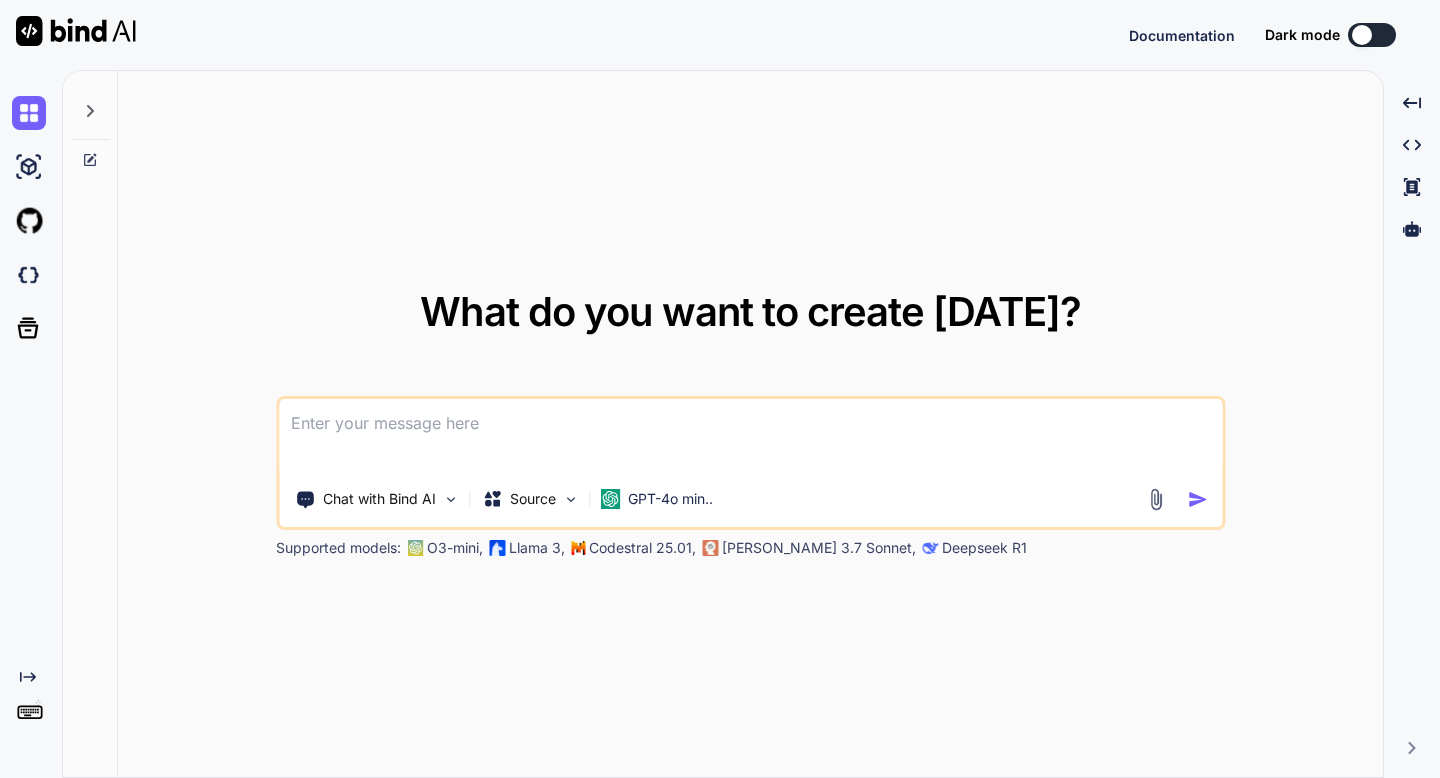scroll, scrollTop: 0, scrollLeft: 0, axis: both 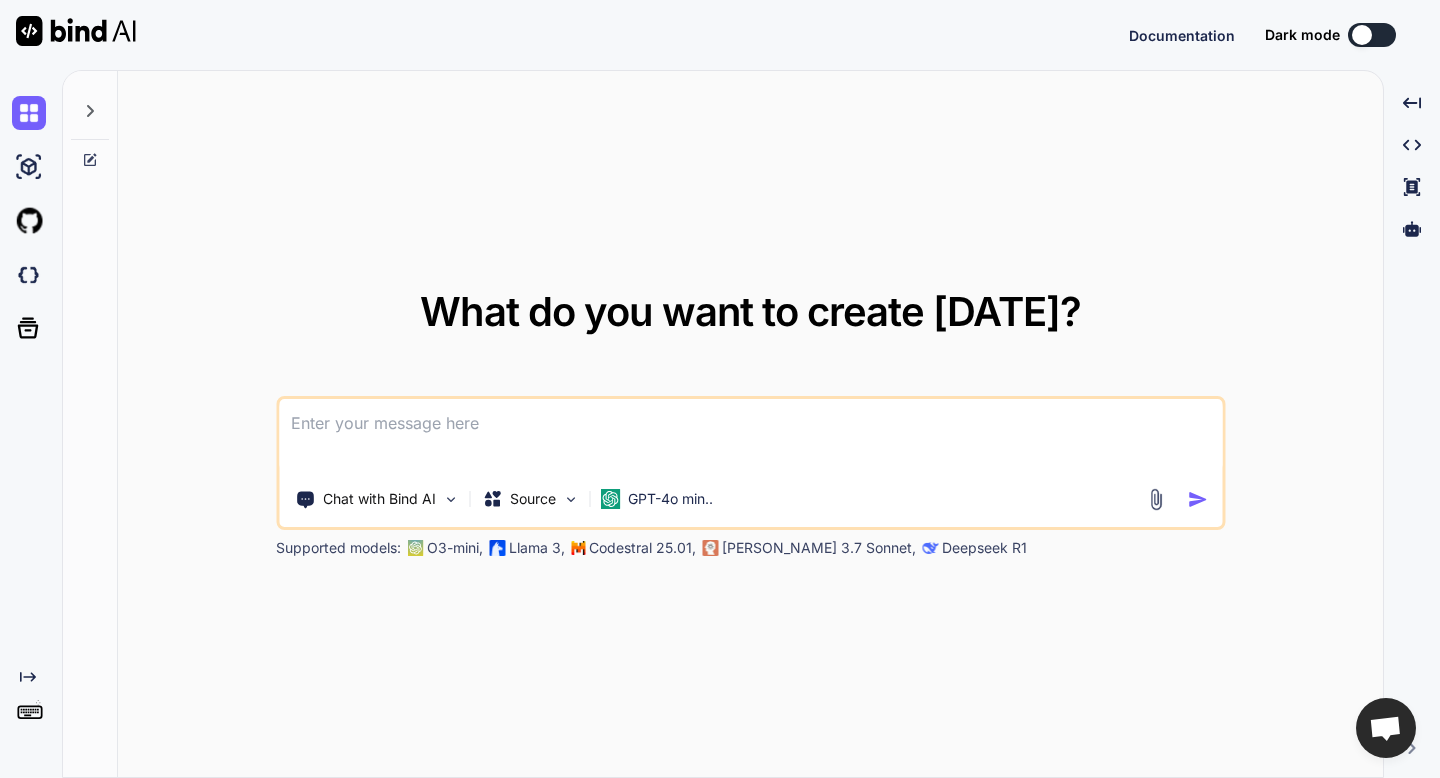 type on "x" 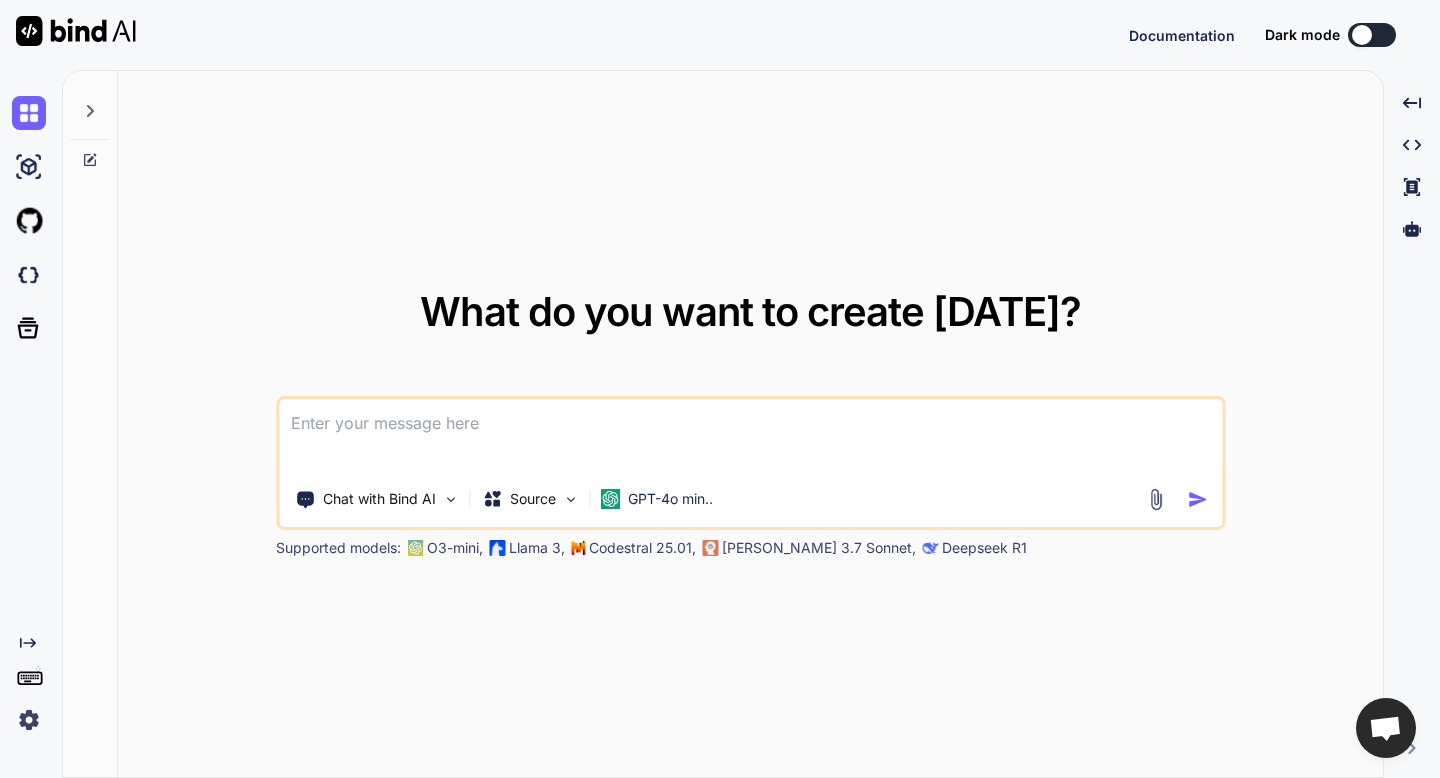 click at bounding box center (750, 436) 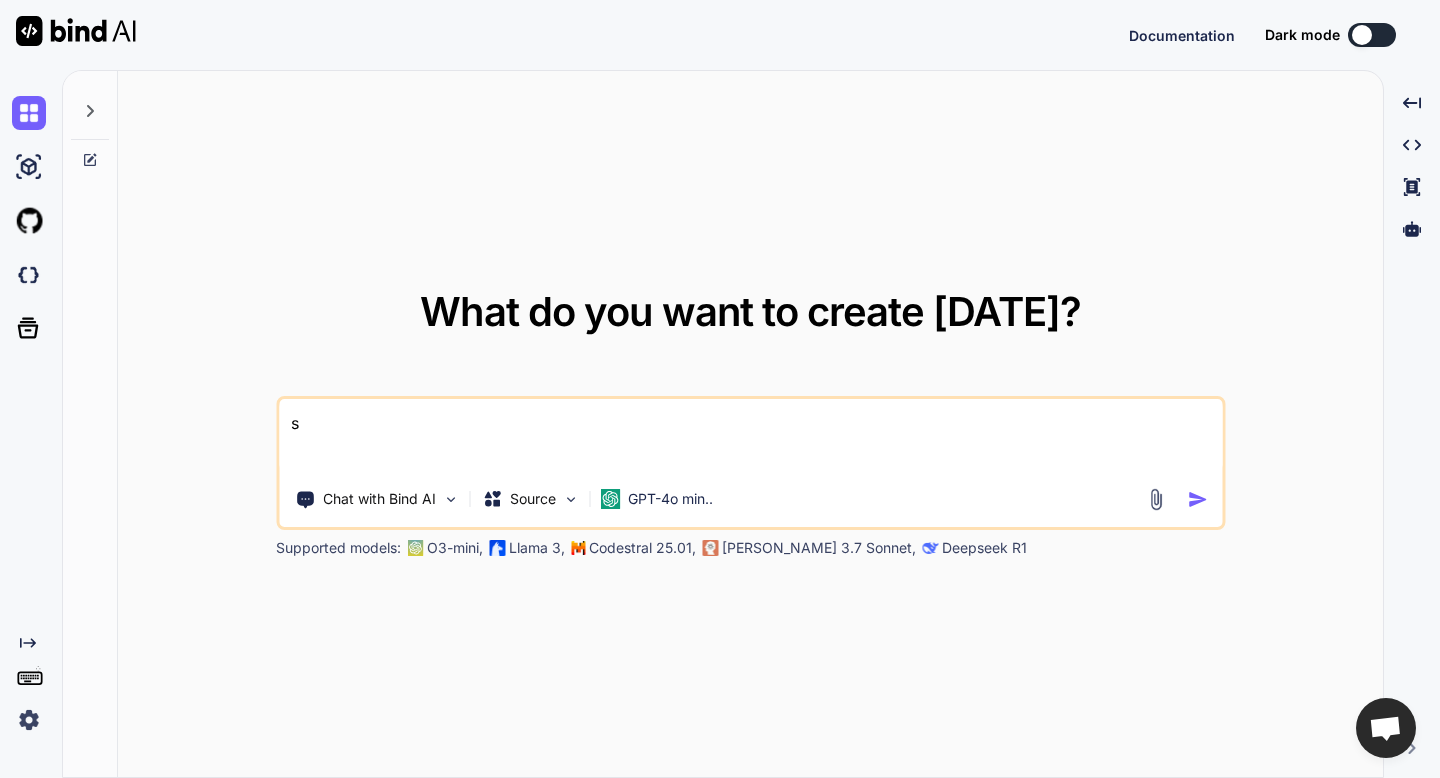 type on "x" 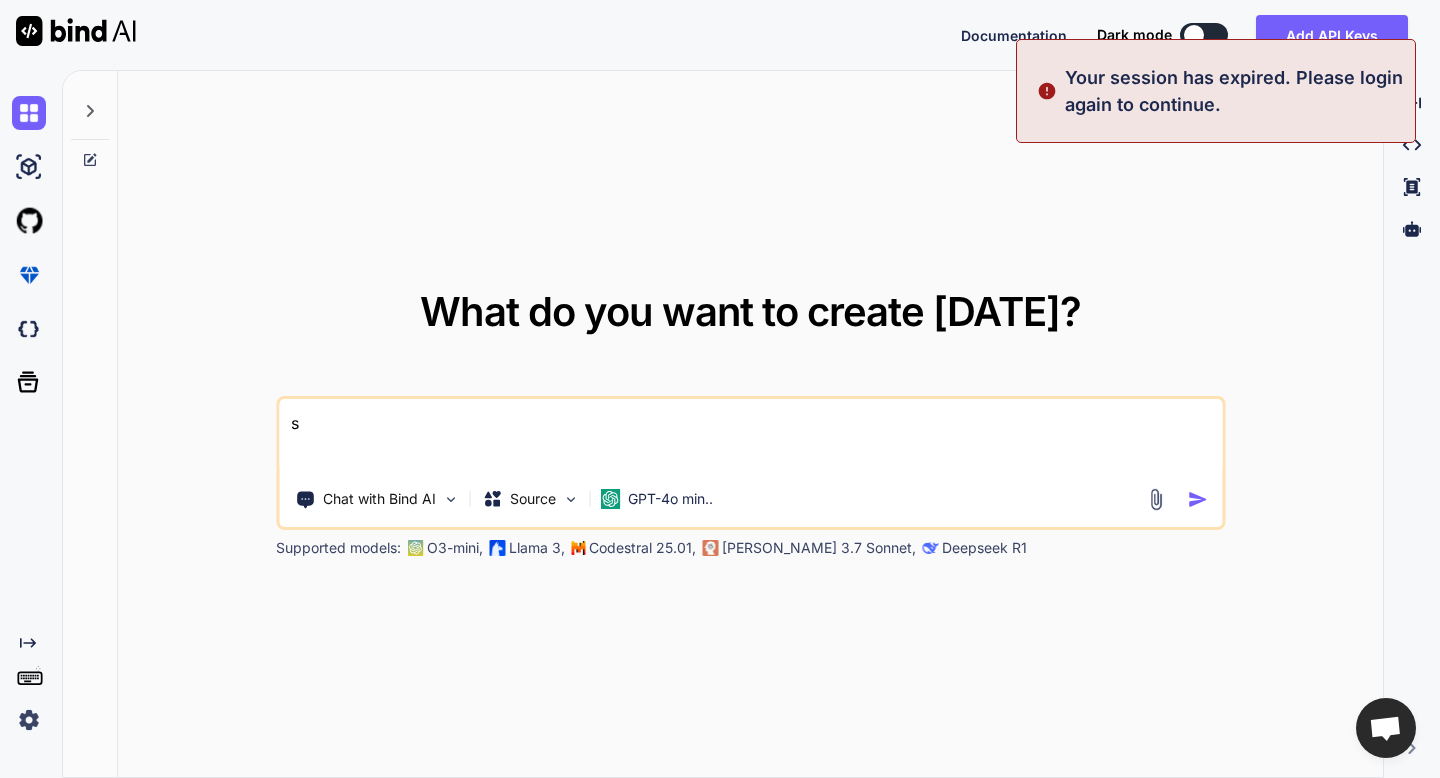 type 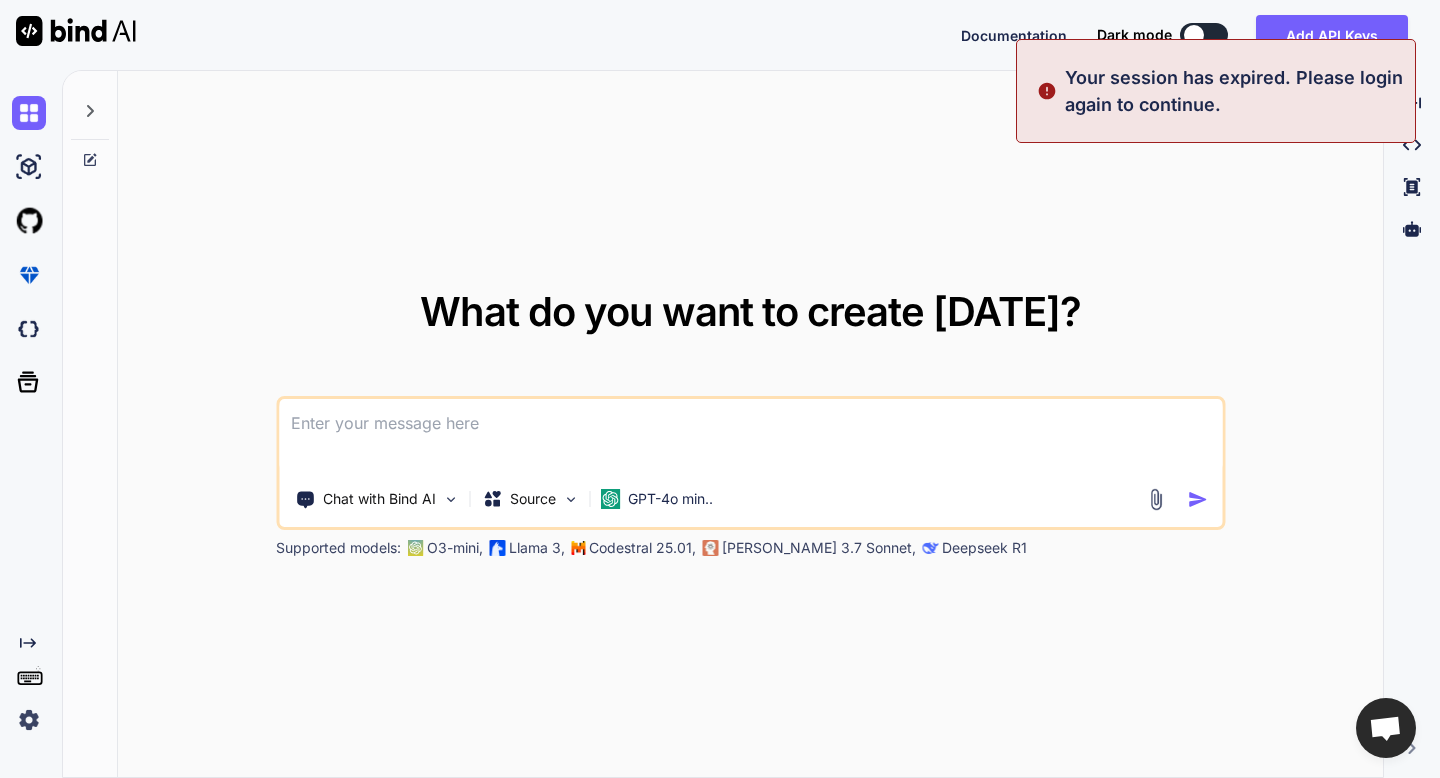 type on "x" 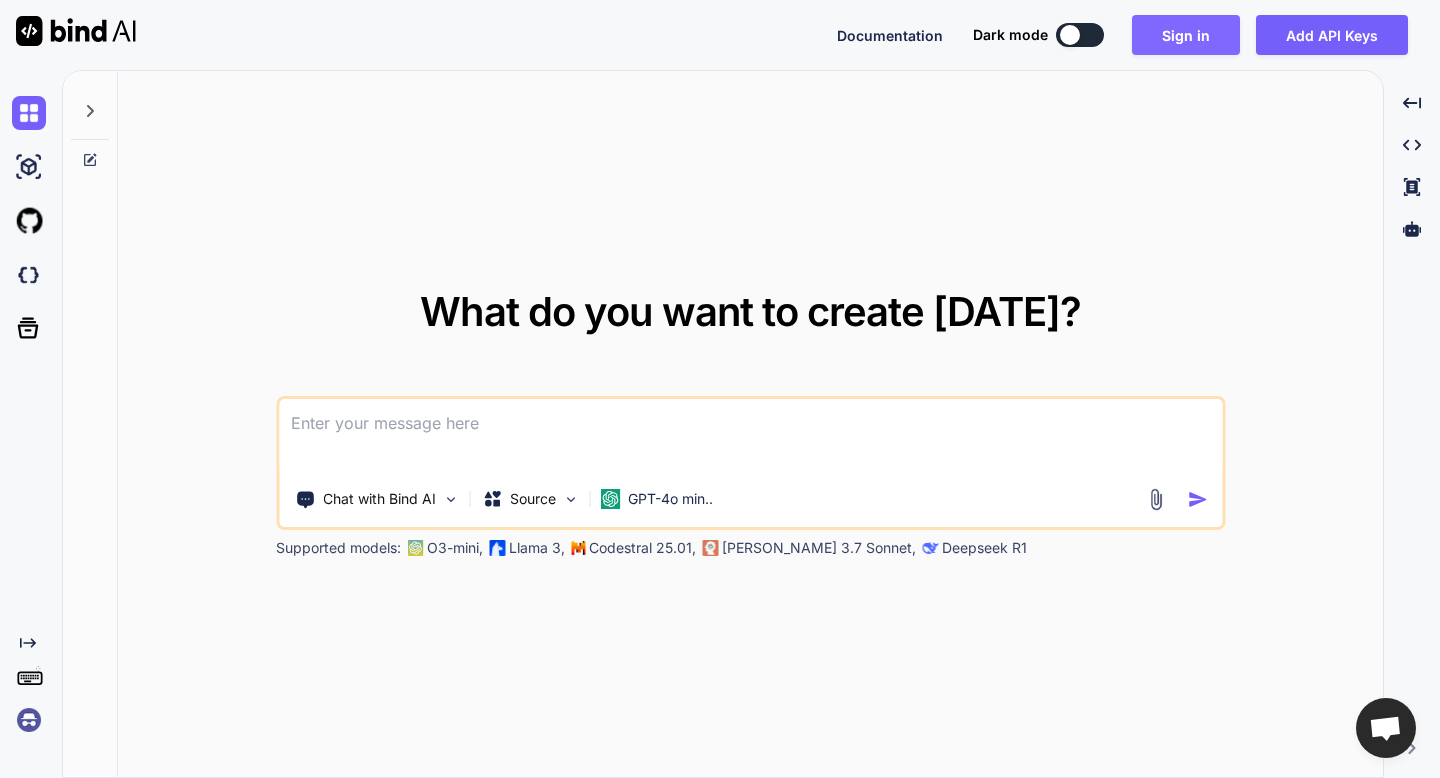 click on "Sign in" at bounding box center [1186, 35] 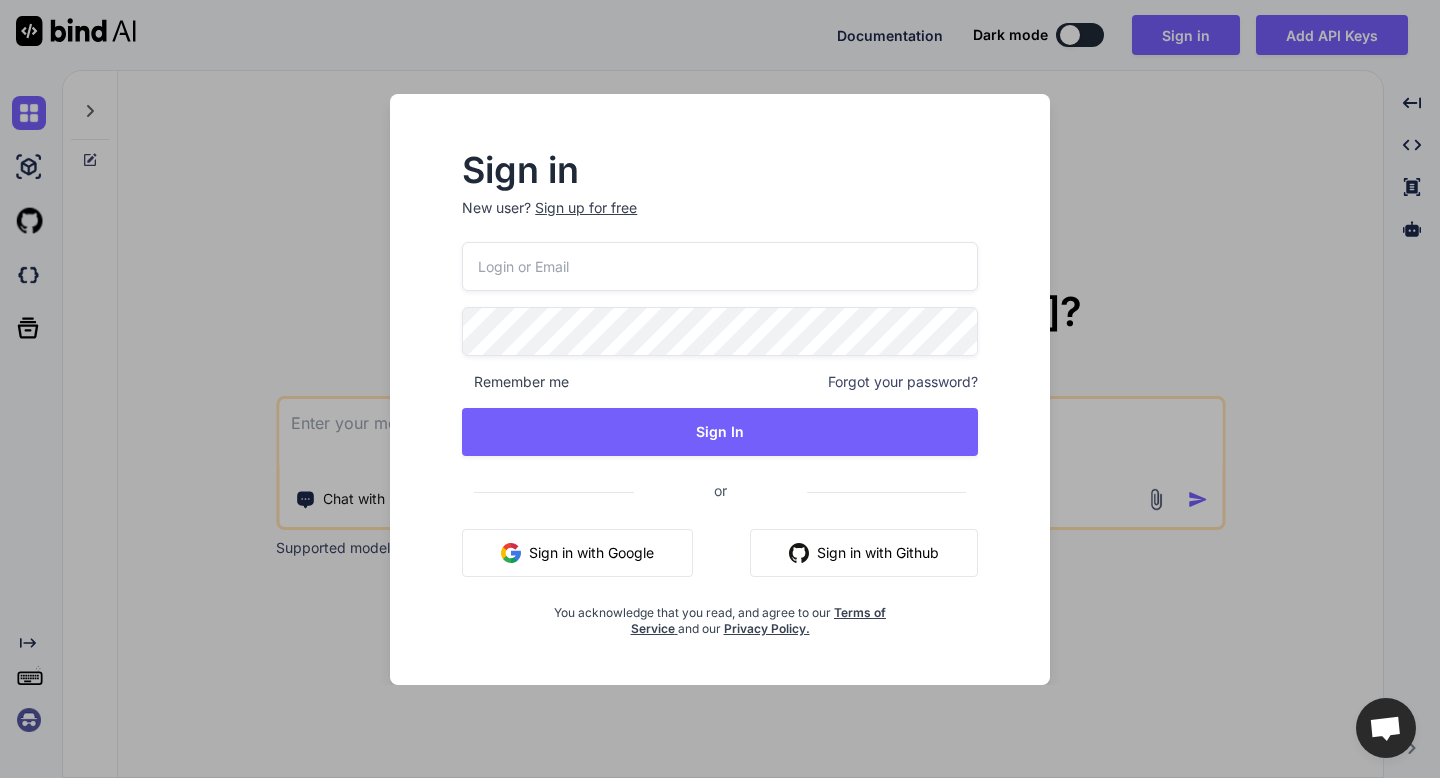 click at bounding box center [720, 266] 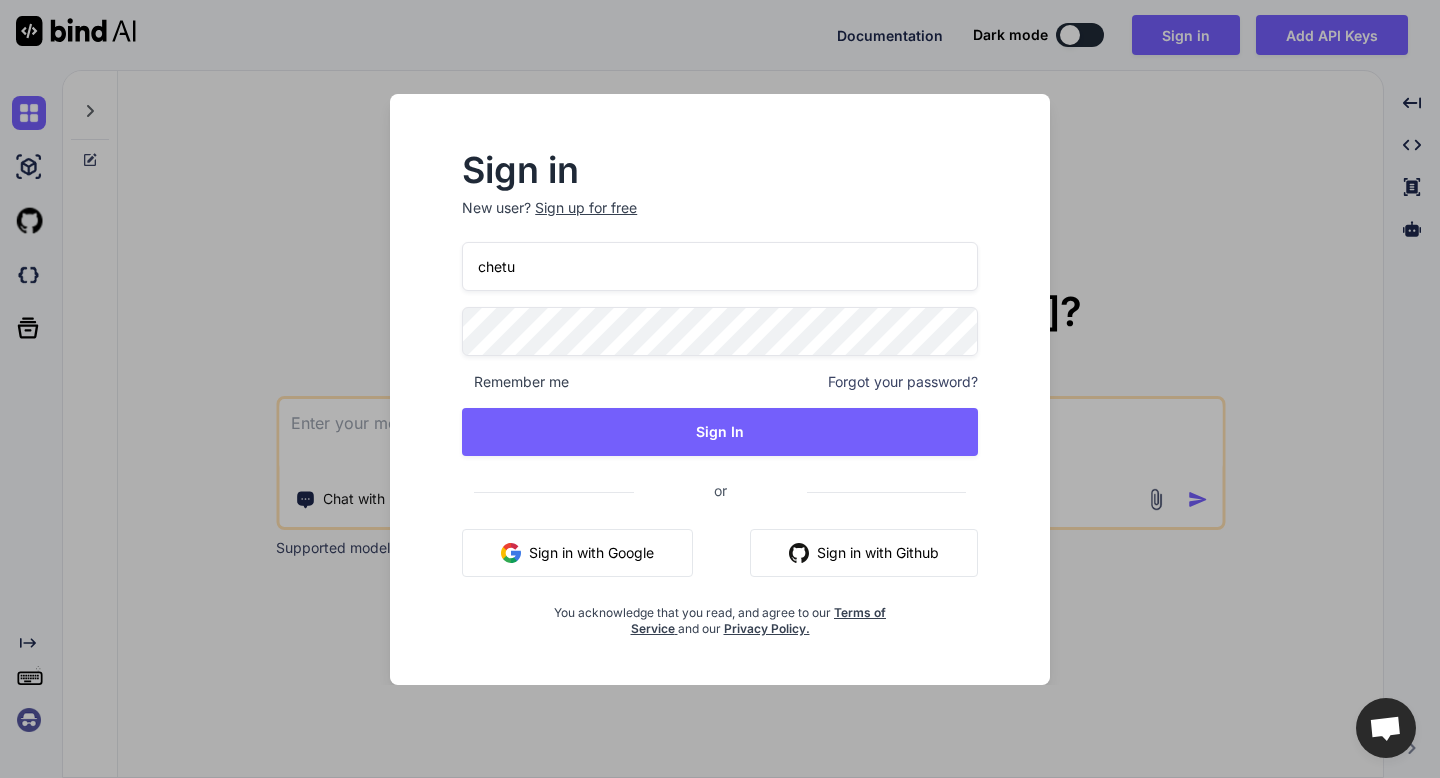 type on "[EMAIL_ADDRESS][DOMAIN_NAME]" 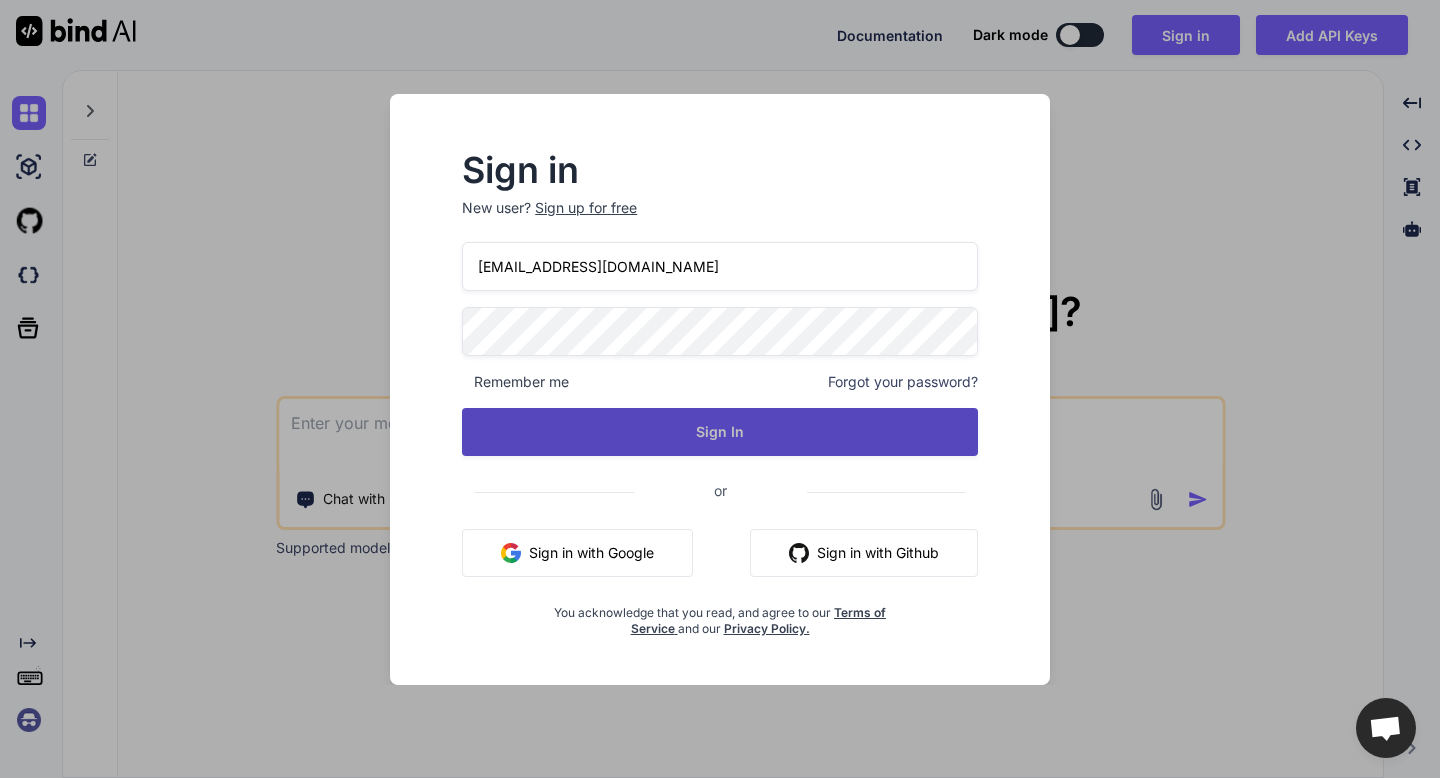 click on "Sign In" at bounding box center (720, 432) 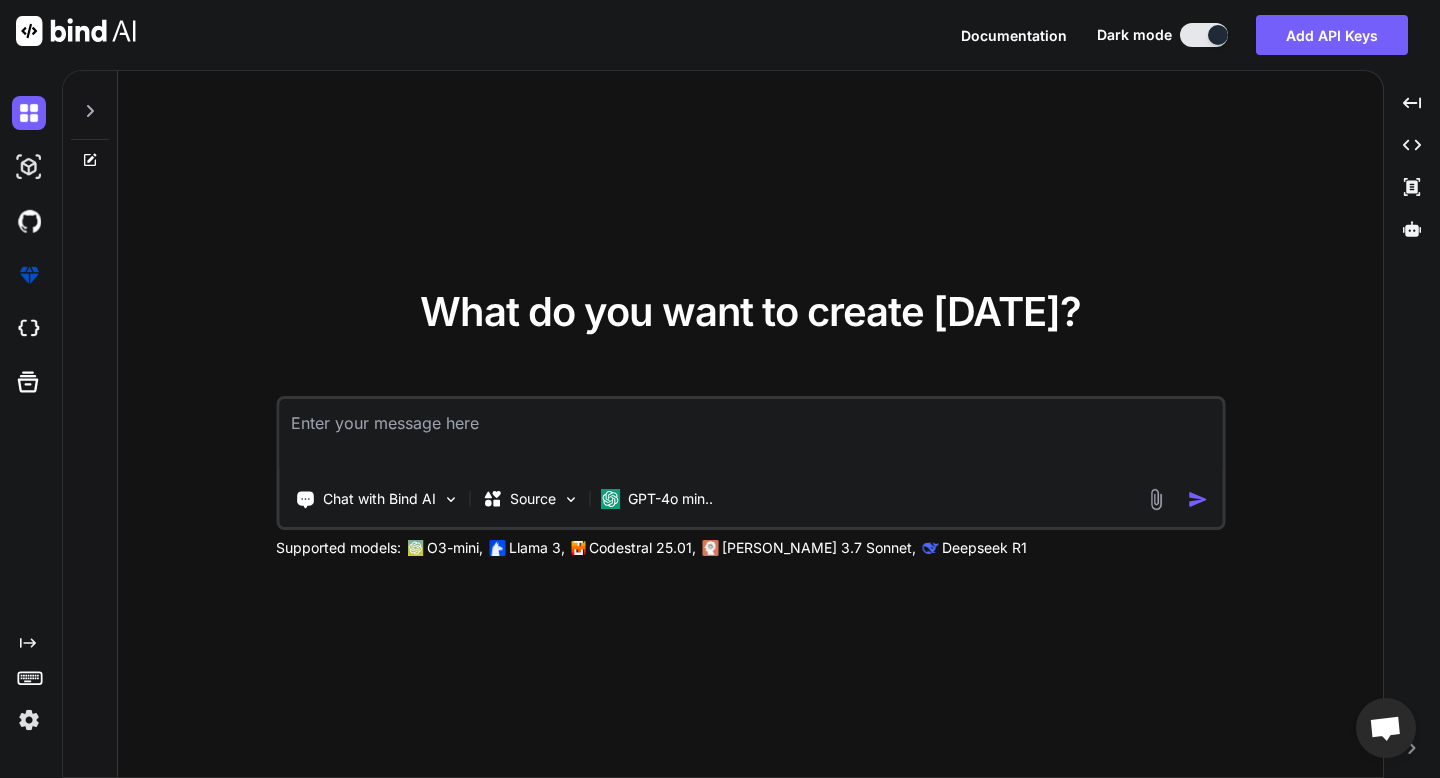 click at bounding box center (750, 436) 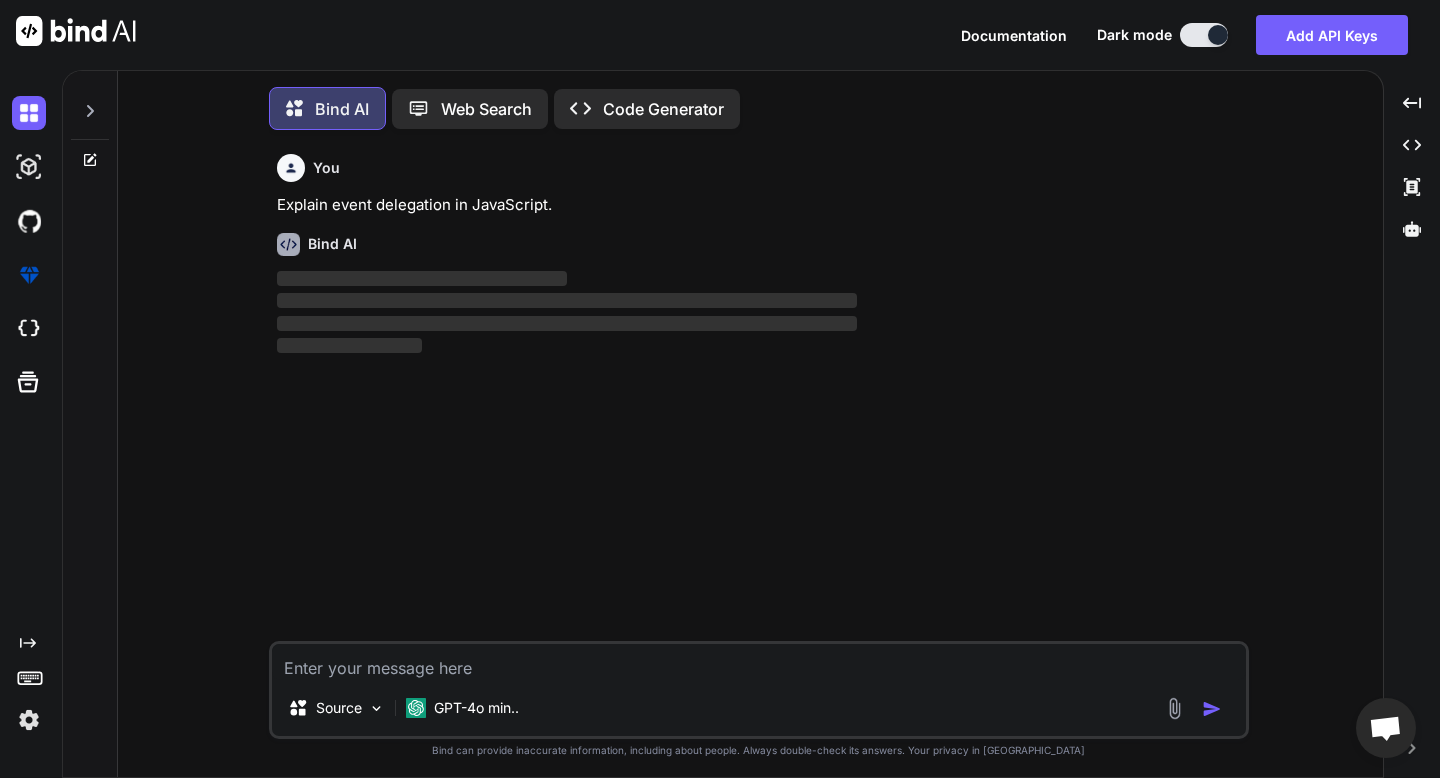 scroll, scrollTop: 10, scrollLeft: 0, axis: vertical 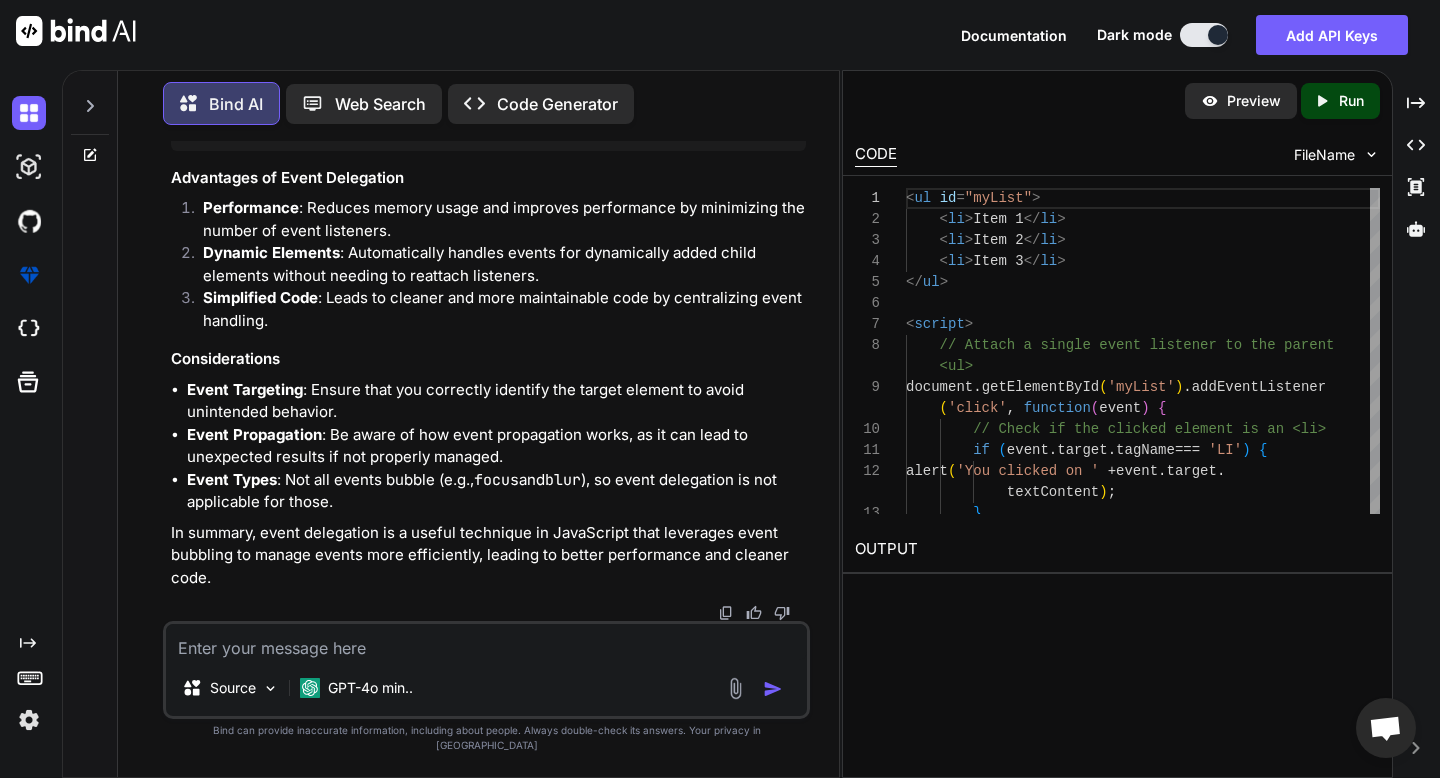 click on "Source   GPT-4o min.." at bounding box center [486, 670] 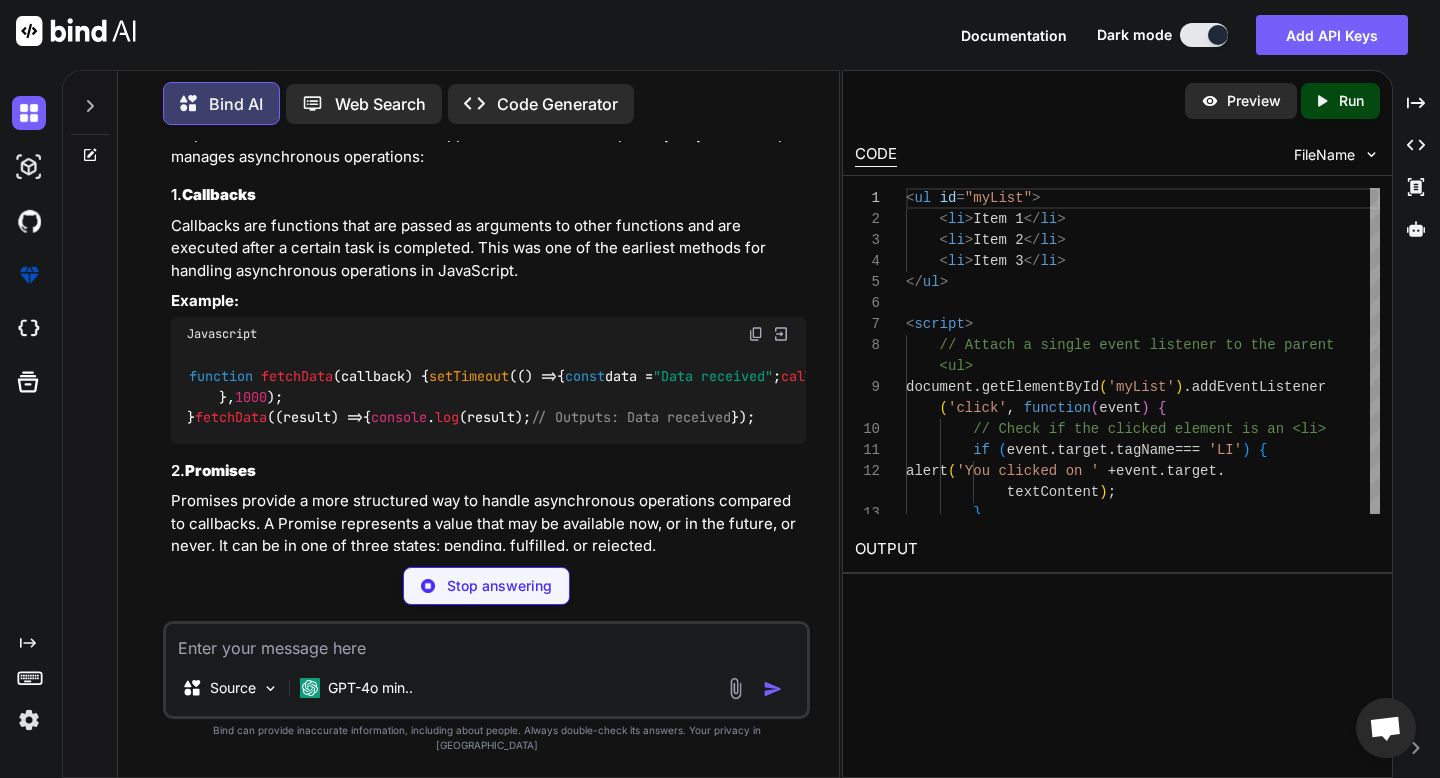 scroll, scrollTop: 1593, scrollLeft: 0, axis: vertical 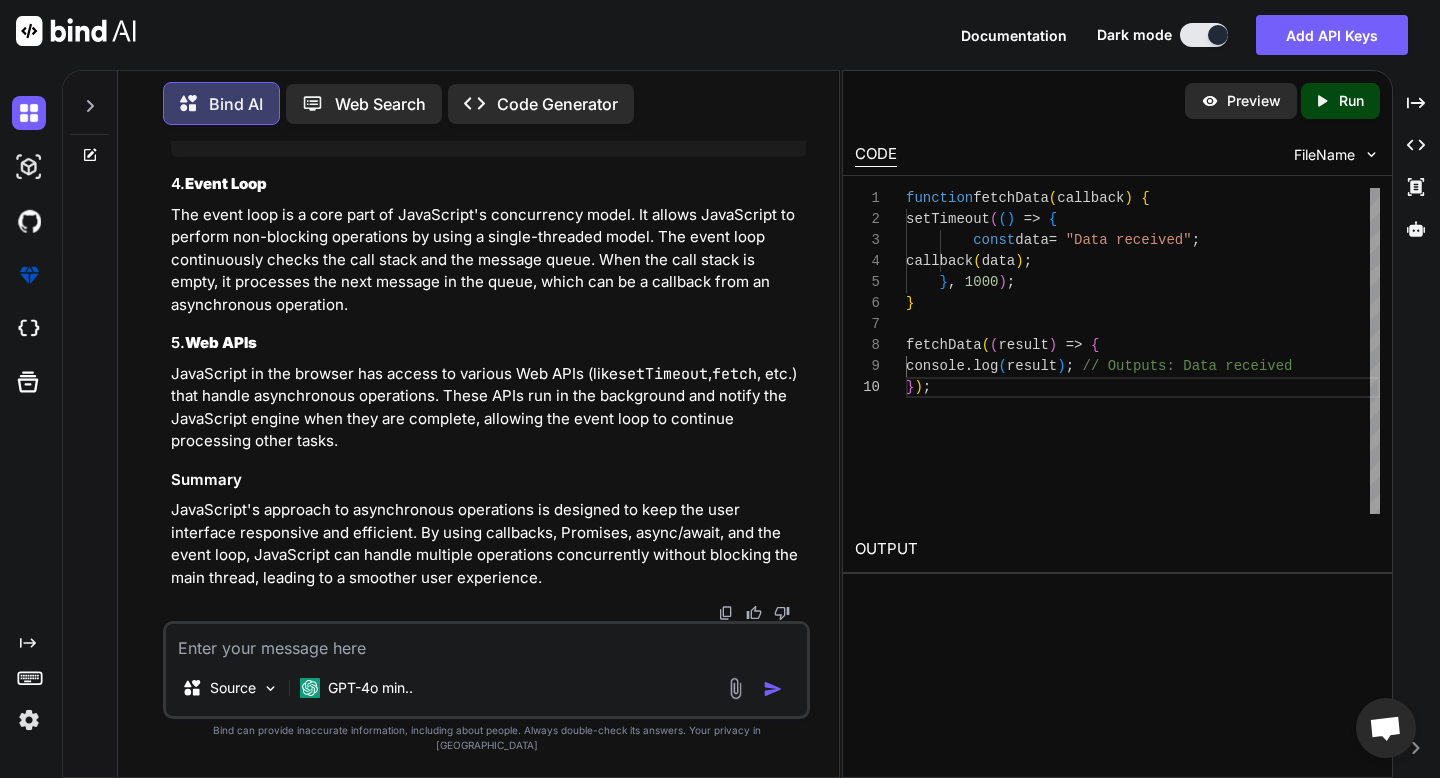 click at bounding box center (486, 642) 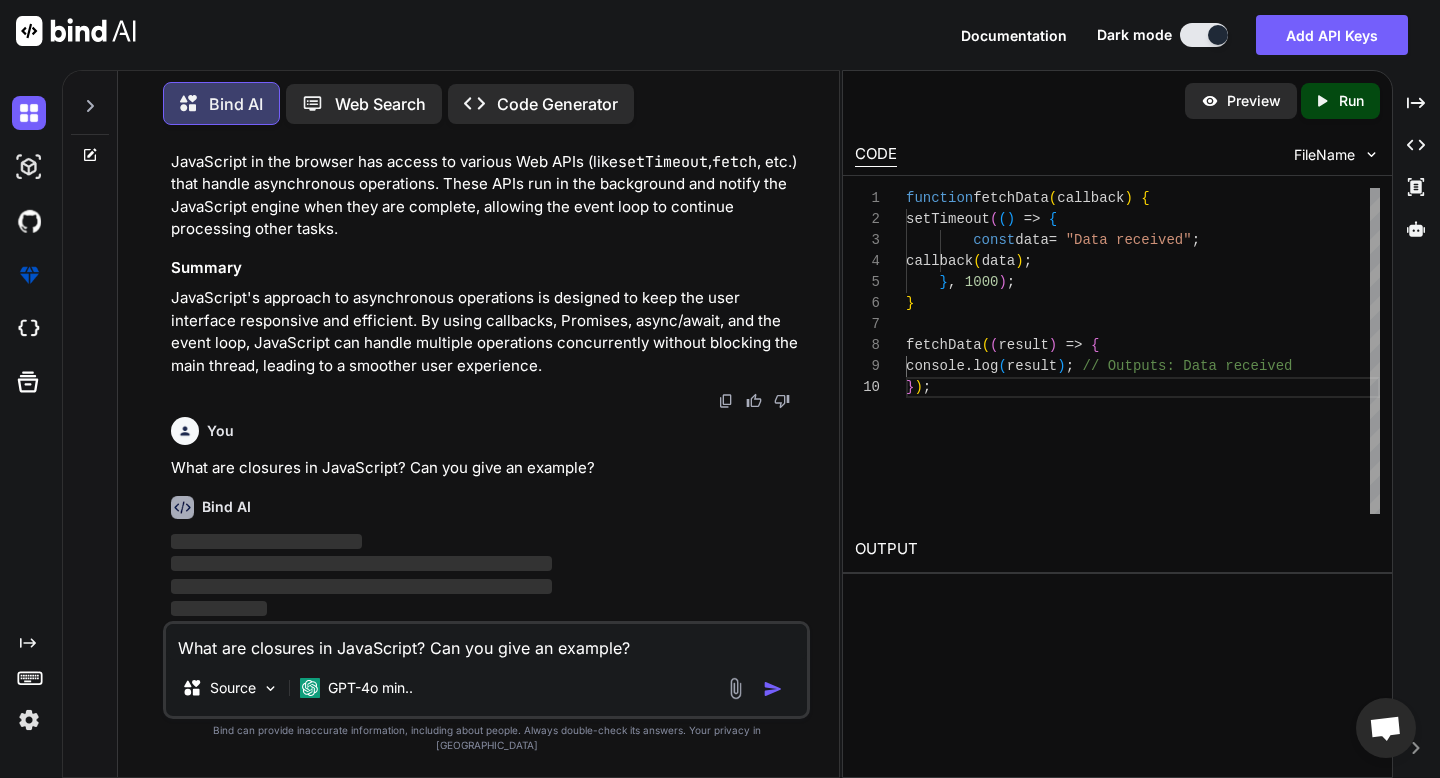 type 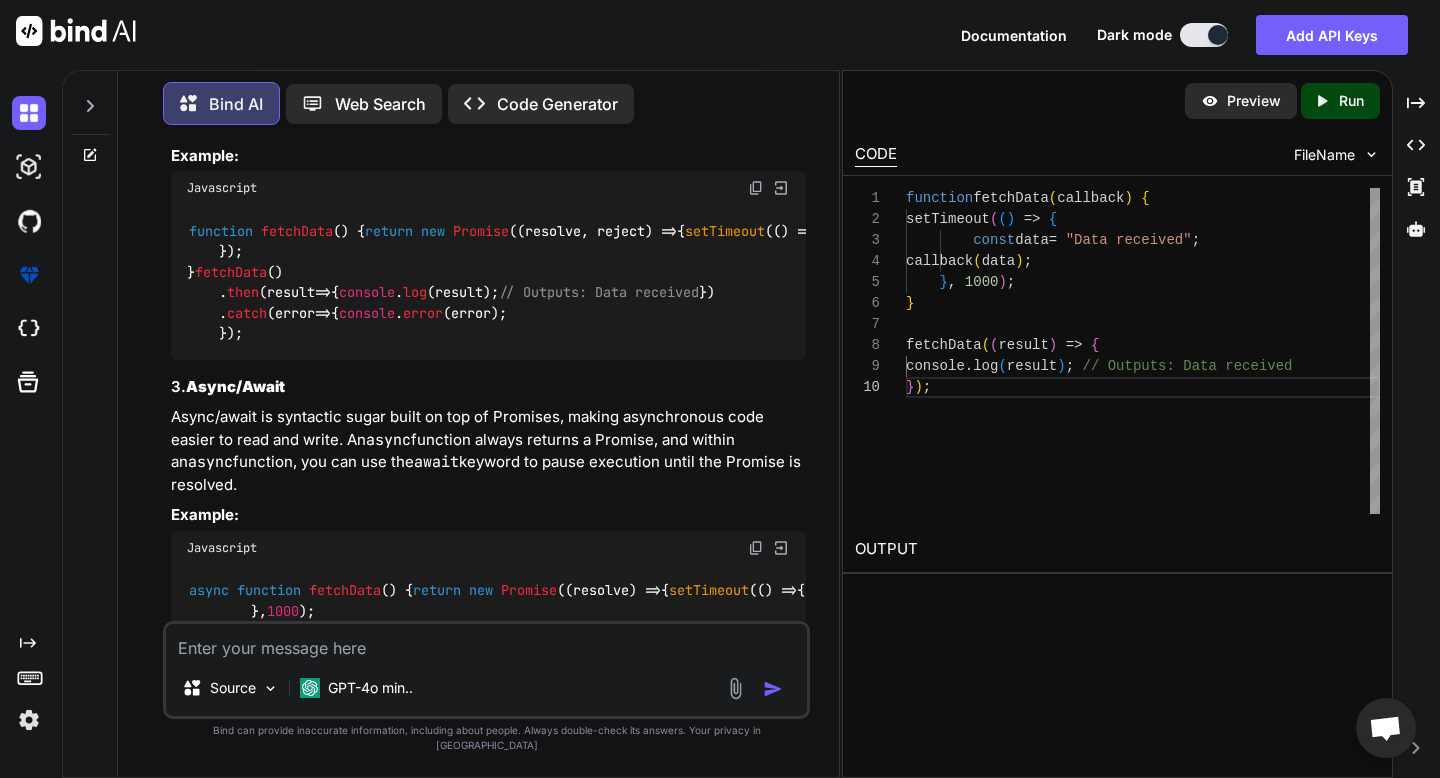 scroll, scrollTop: 3344, scrollLeft: 0, axis: vertical 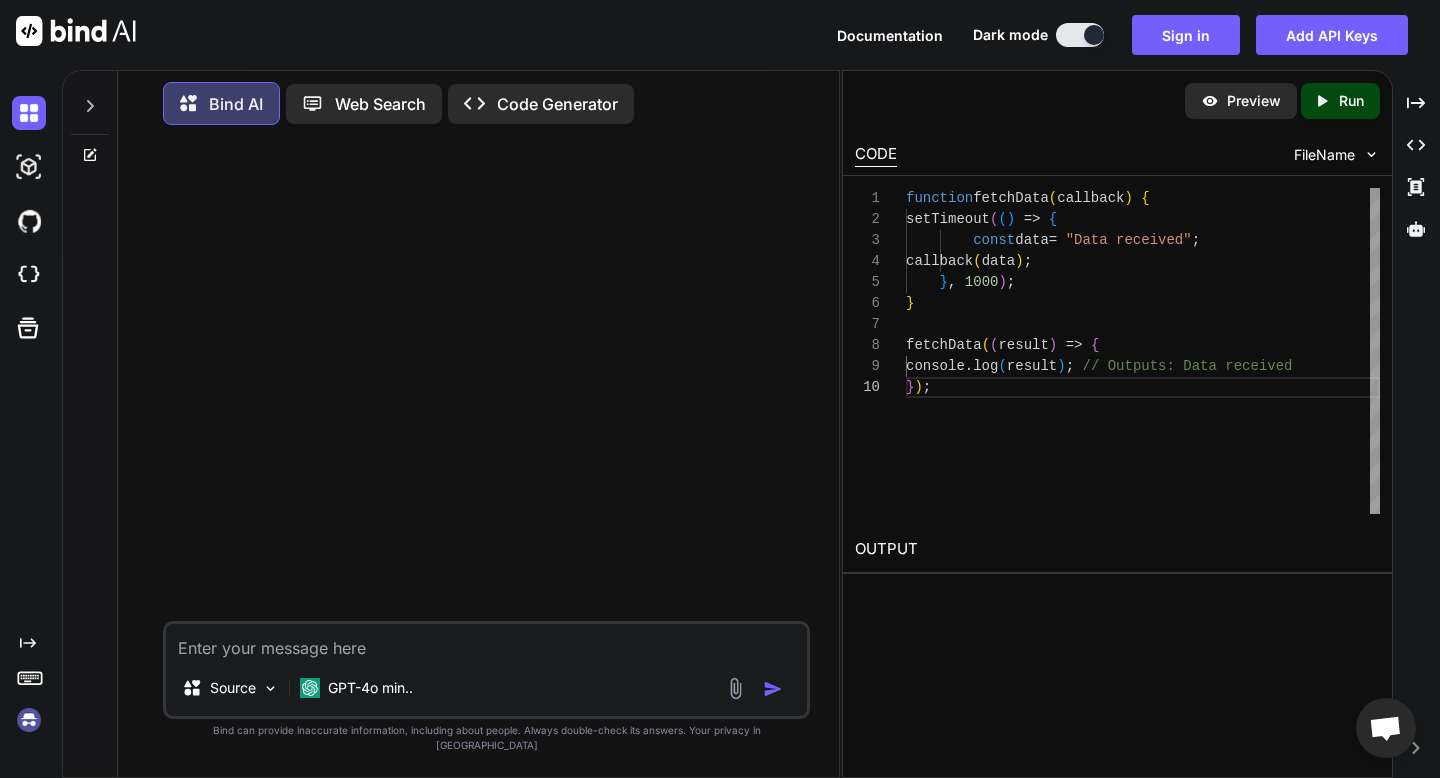 click at bounding box center (773, 689) 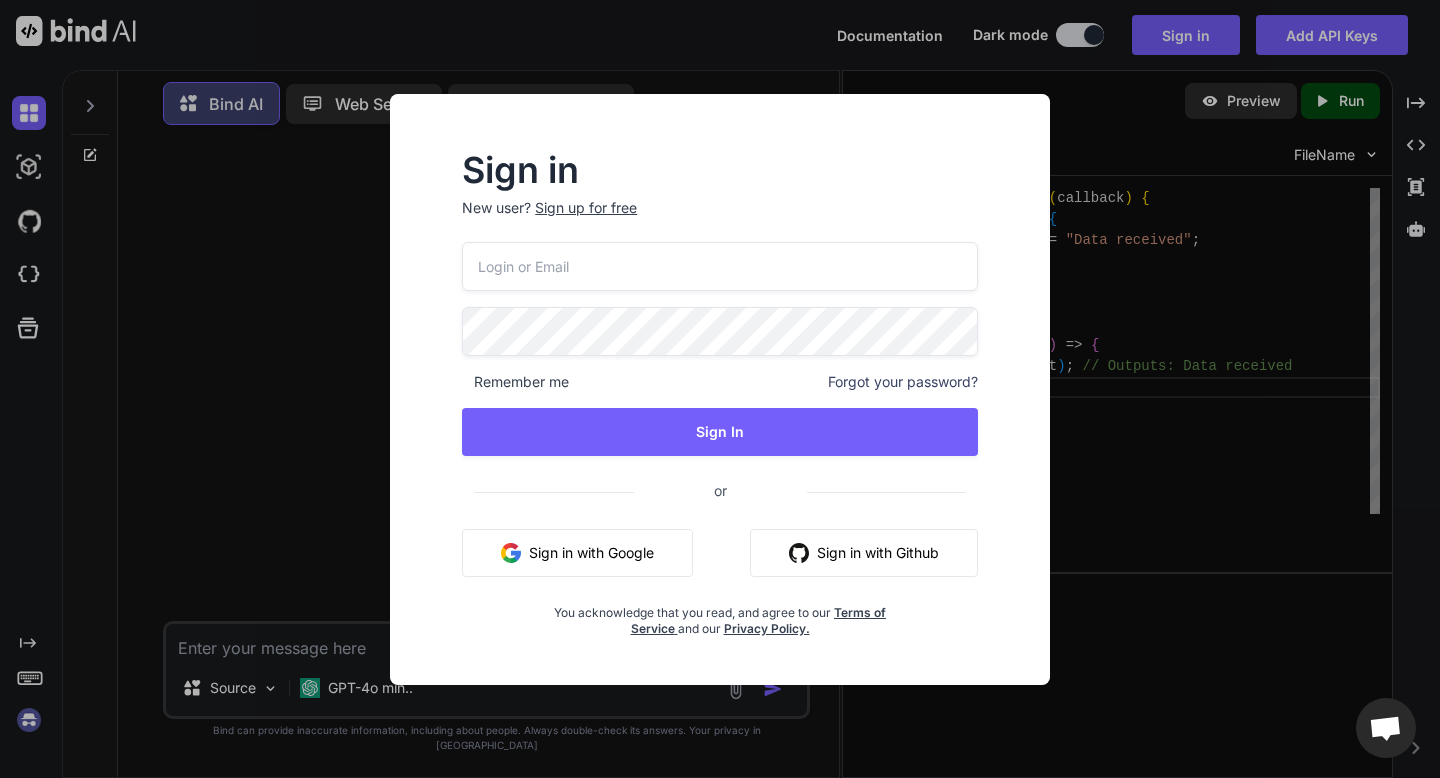 click at bounding box center (720, 266) 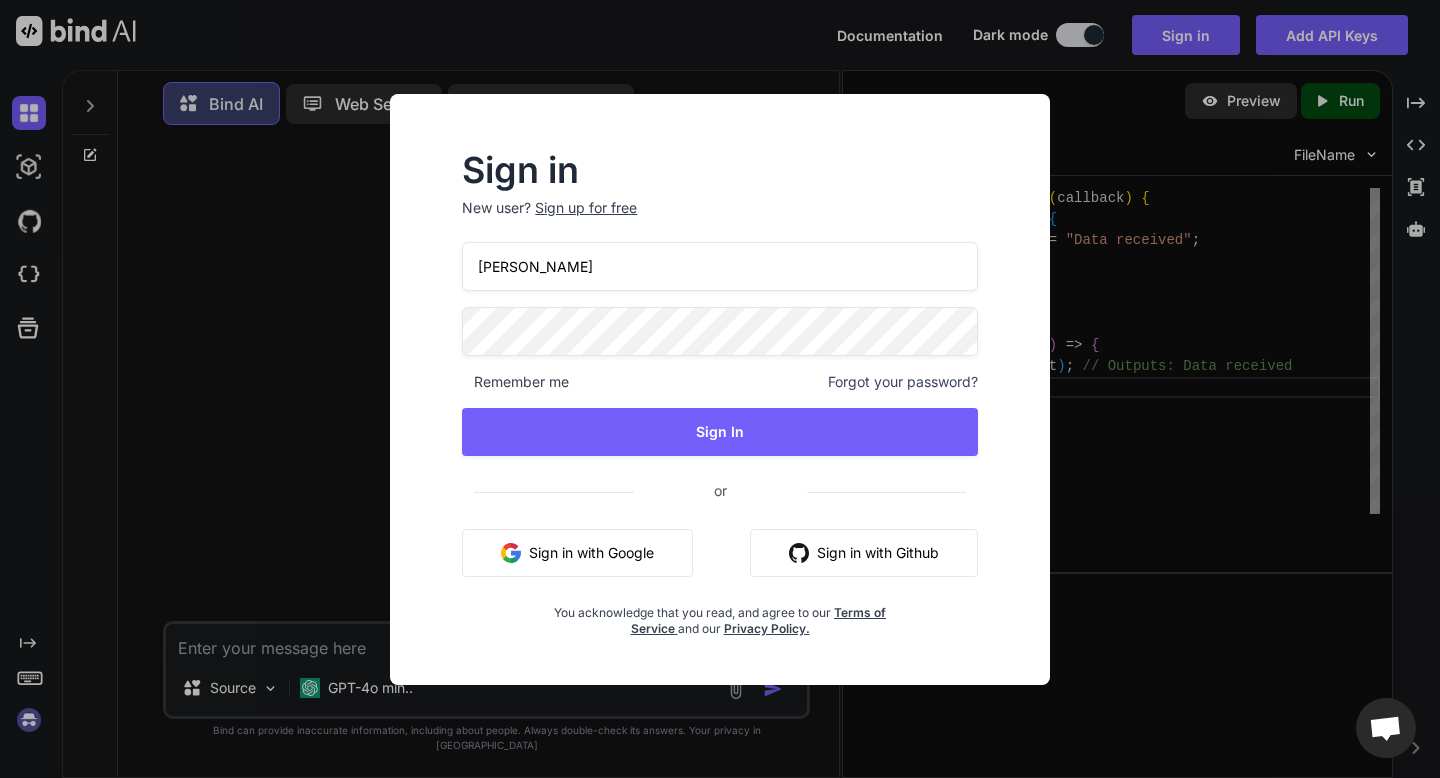 type on "[EMAIL_ADDRESS][DOMAIN_NAME]" 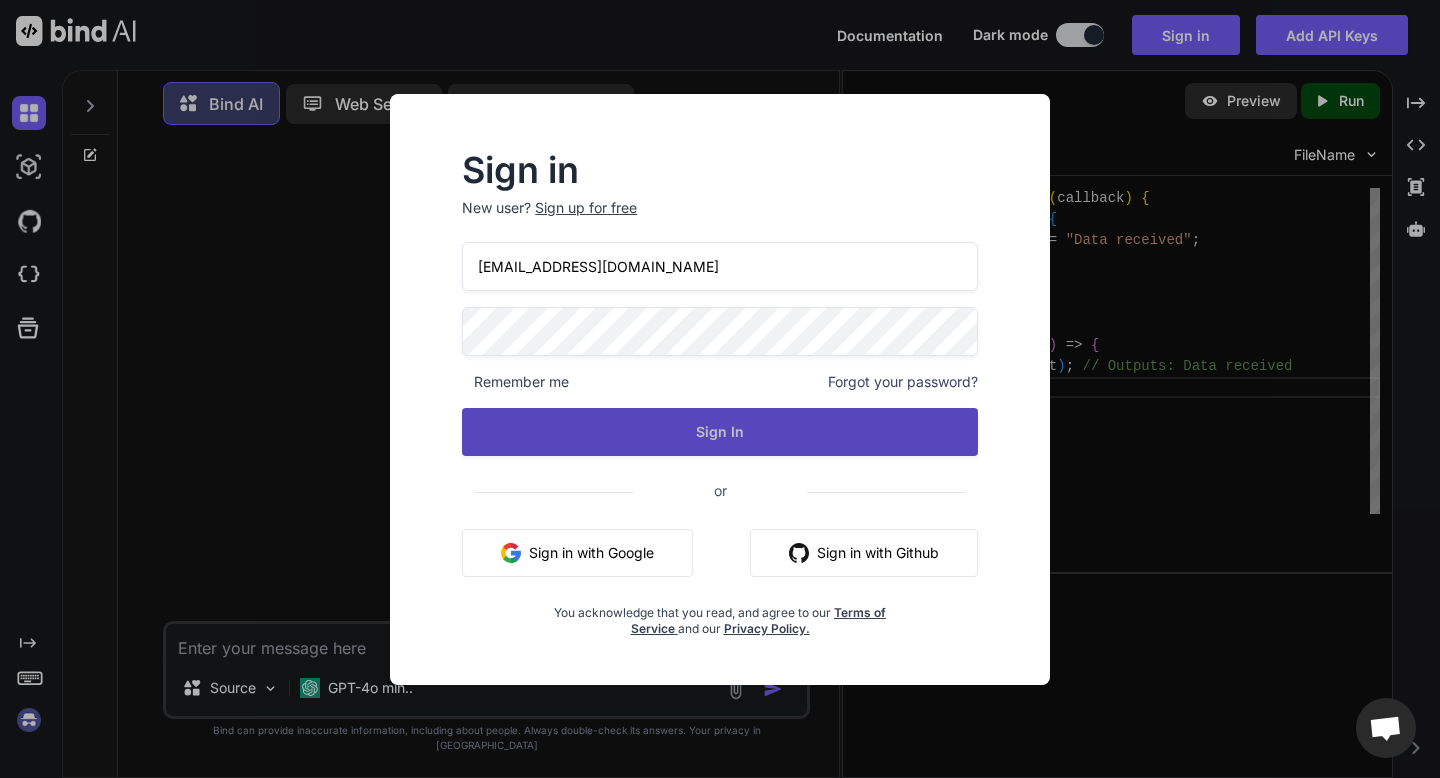 click on "Sign In" at bounding box center [720, 432] 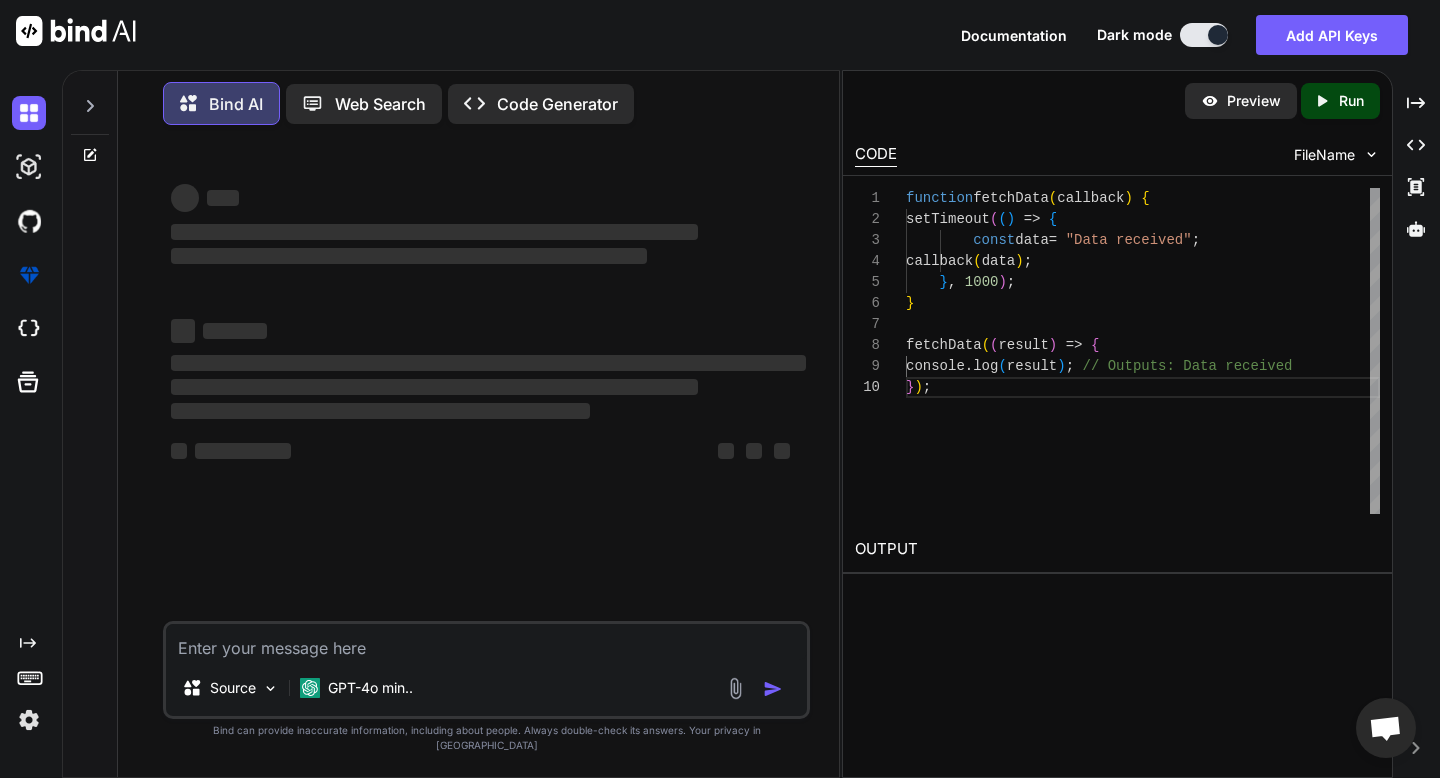 click on "Source   GPT-4o min.." at bounding box center [486, 692] 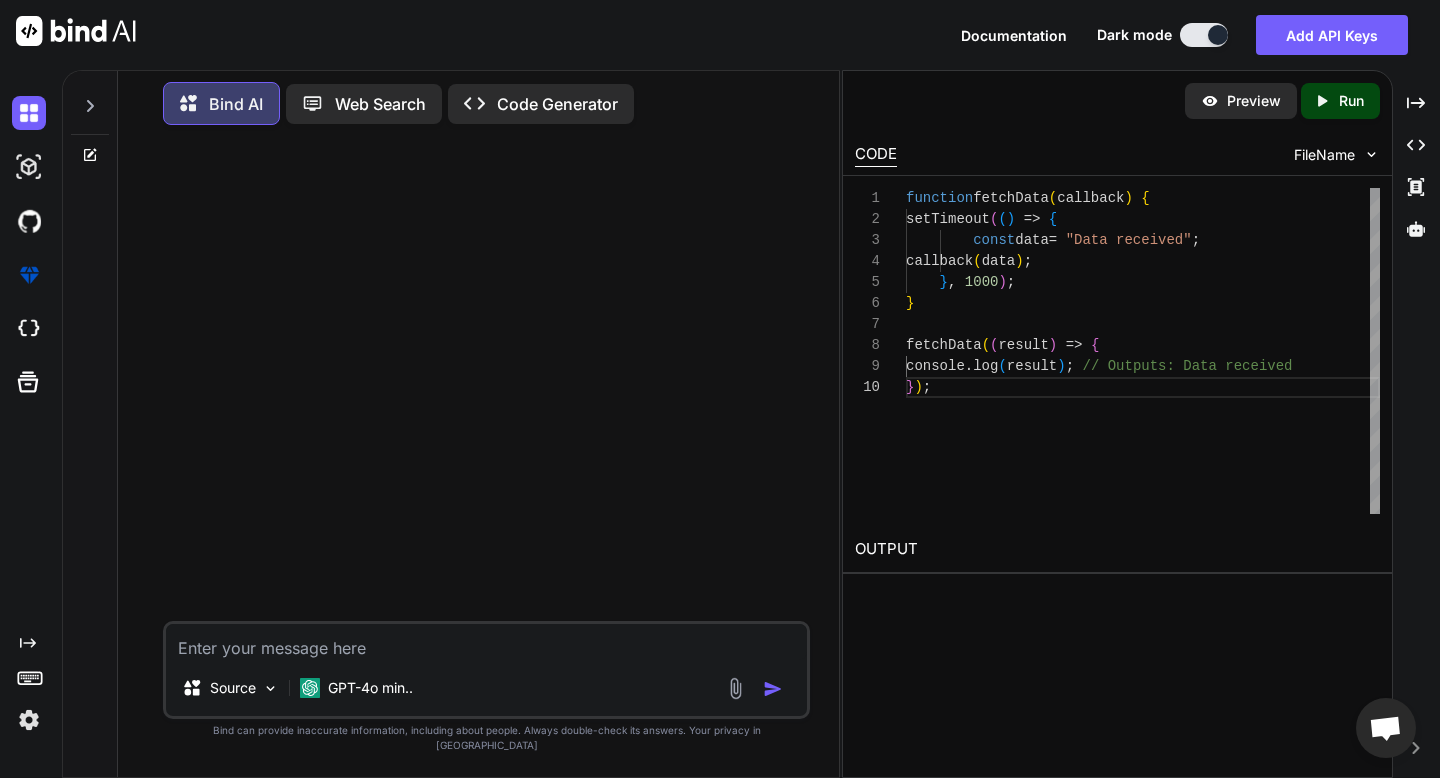 click at bounding box center (773, 689) 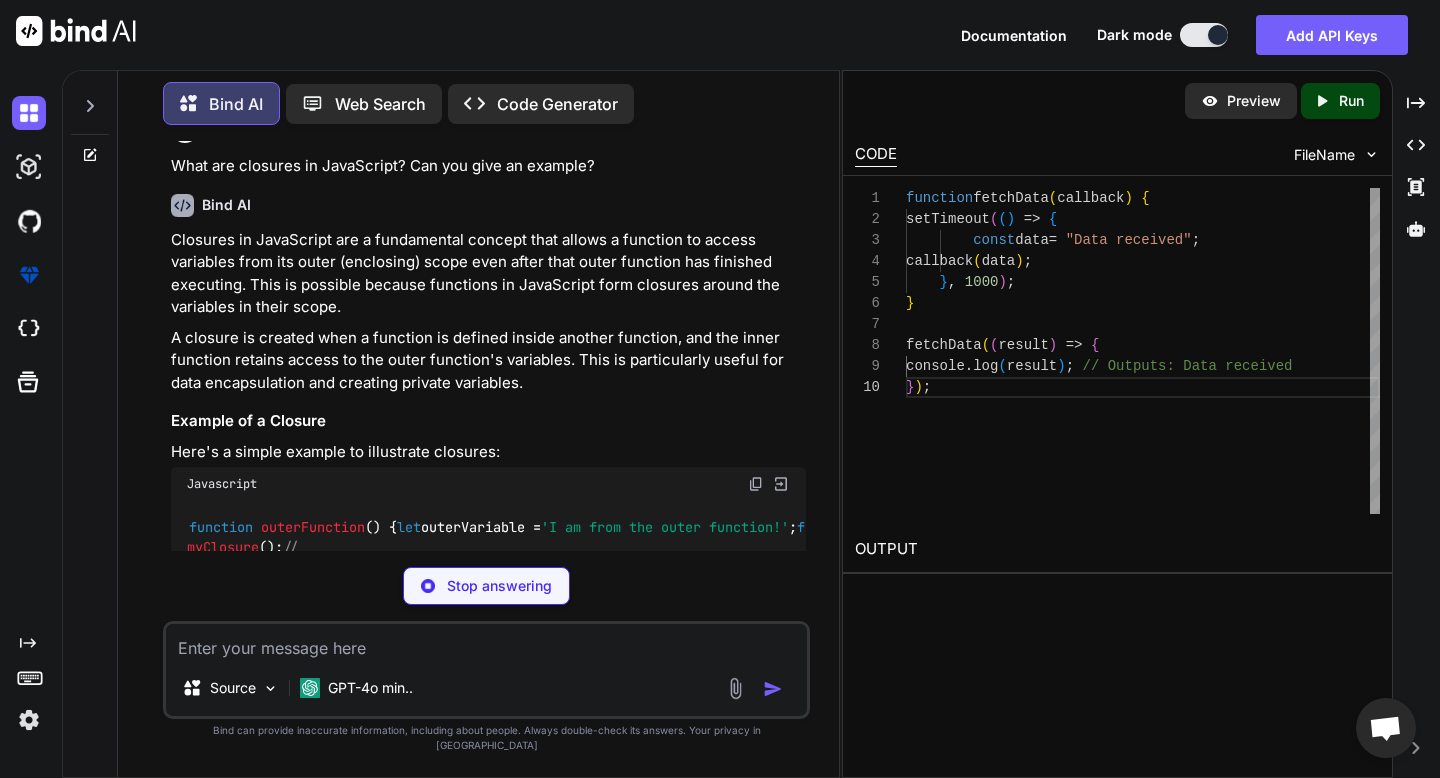 scroll, scrollTop: 36, scrollLeft: 0, axis: vertical 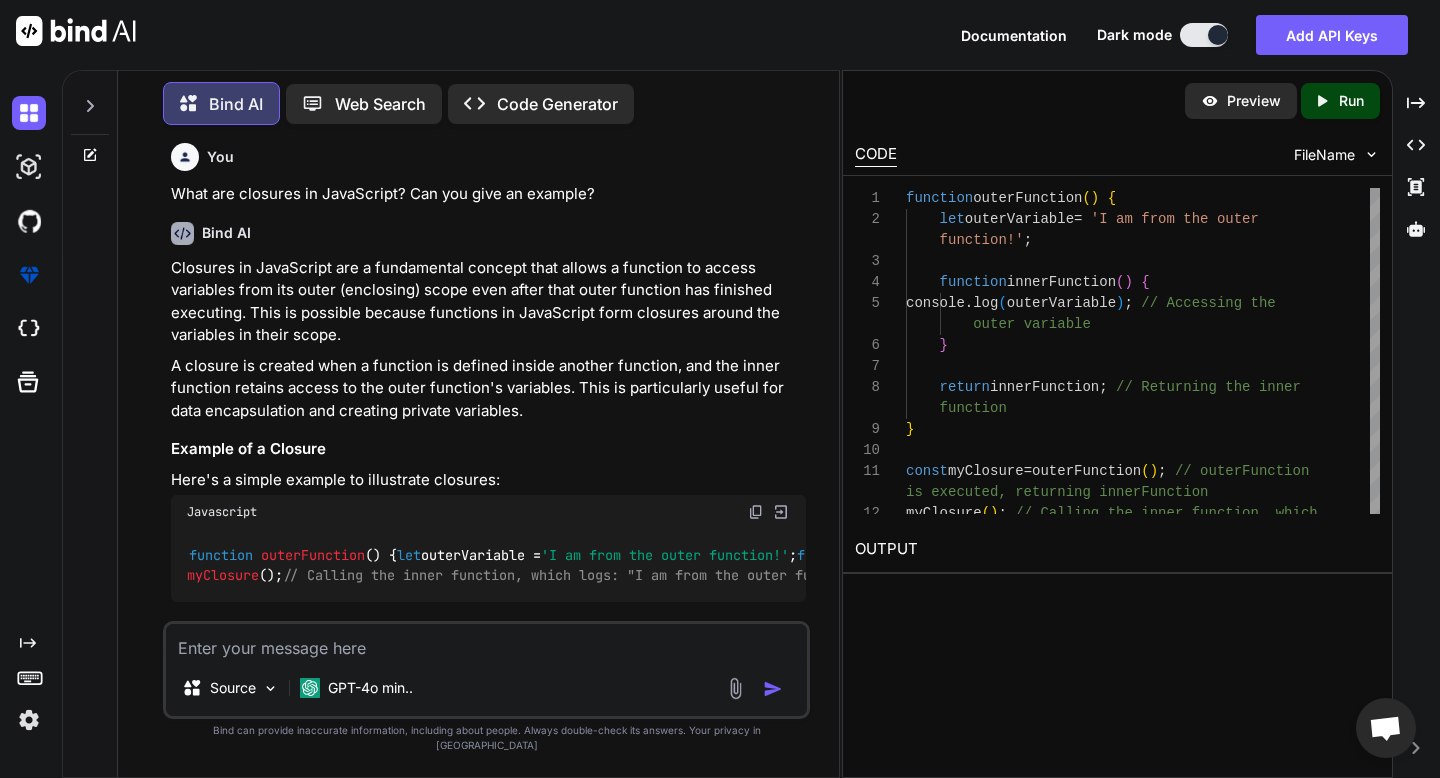 click at bounding box center [486, 642] 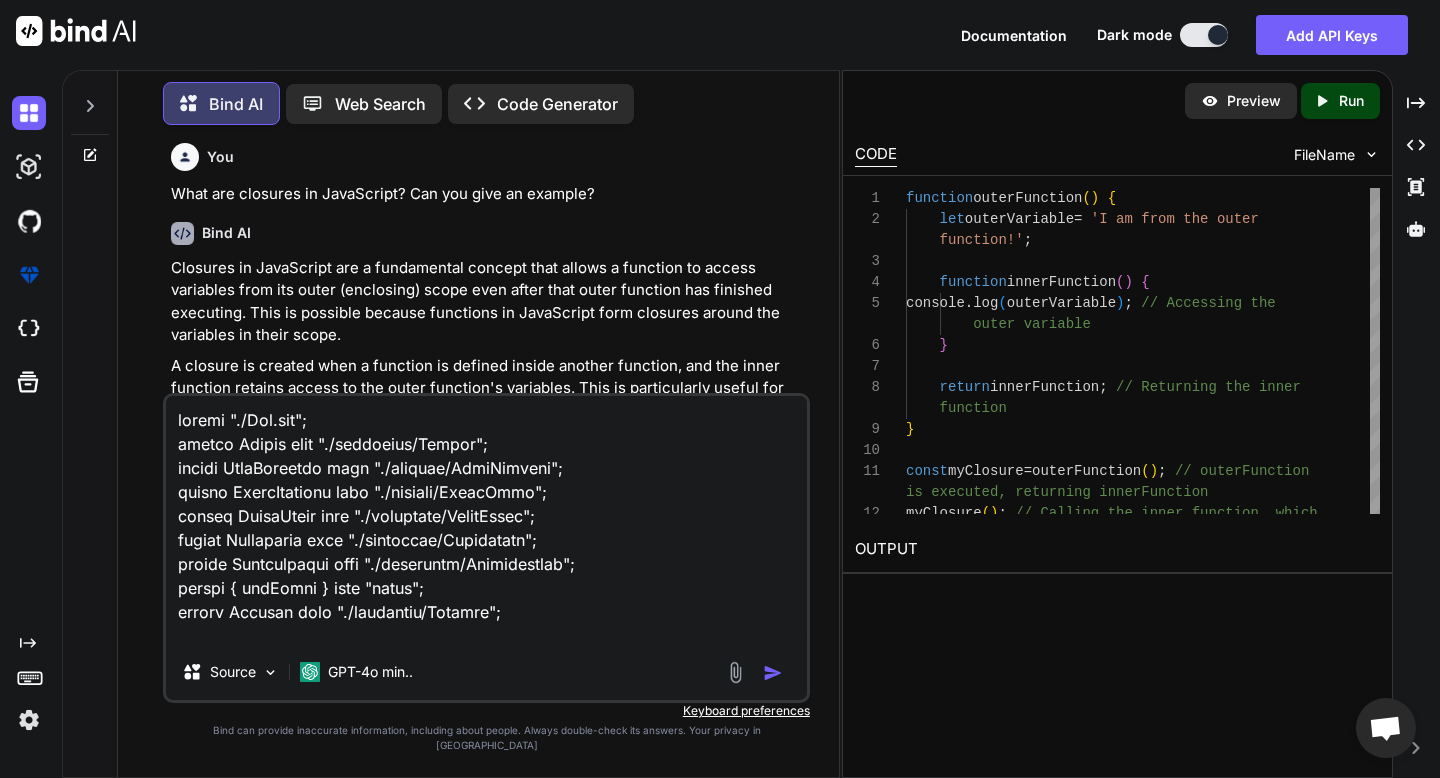 scroll, scrollTop: 865, scrollLeft: 0, axis: vertical 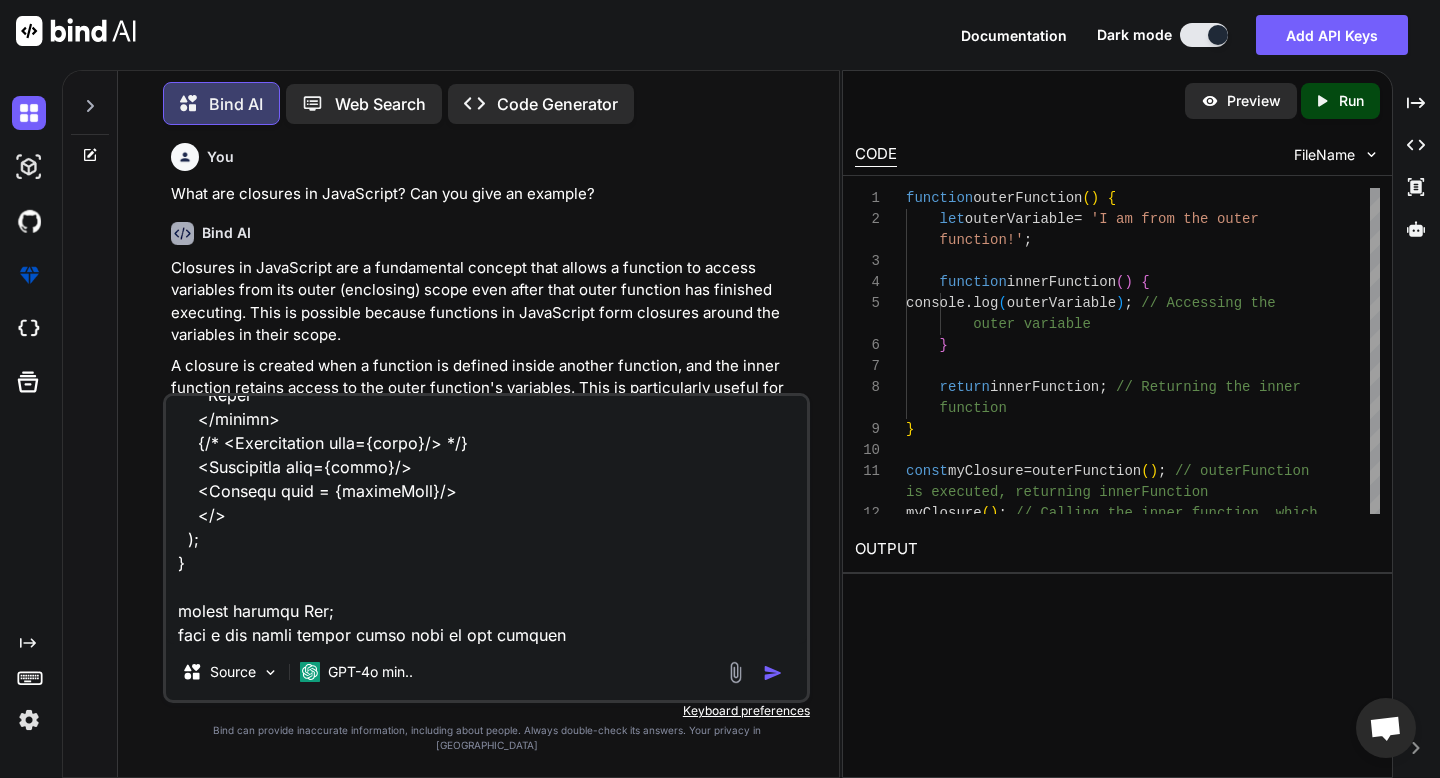 type on "import "./App.css";
import Parent from "./component/Parent";
import UserProvider from "./context/UserContext";
import FetchProvider from "./context/FetchUser";
import GrandChild from "./component/GrandChild";
import Regularcom from "./component/Regularcom";
import Purcomponent from "./component/Purcomponent";
import { useState } from "react";
import Memocom from "./component/Memocom";
function App() {
const [name, setName] = useState('');
const [value, setValue] = useState('');
const [fruiteList, setFruiteList] = useState(["Apple", "Banana"]);
const handleClick = () => {
let arr = fruiteList.push(name);
setValue(name)
setFruiteList(arr)
}
return (
// <FetchProvider>
//   <UserProvider>
//   <div className="App">
//     <h1>Hello App</h1>
//     <GrandChild />
//   </div>
//   </UserProvider>
// </FetchProvider>
<>
<input type="text" onChange={(e)=> setName(e.target.value)}/>
<hr/>
<button className="button" onClick={()=>handleClick..." 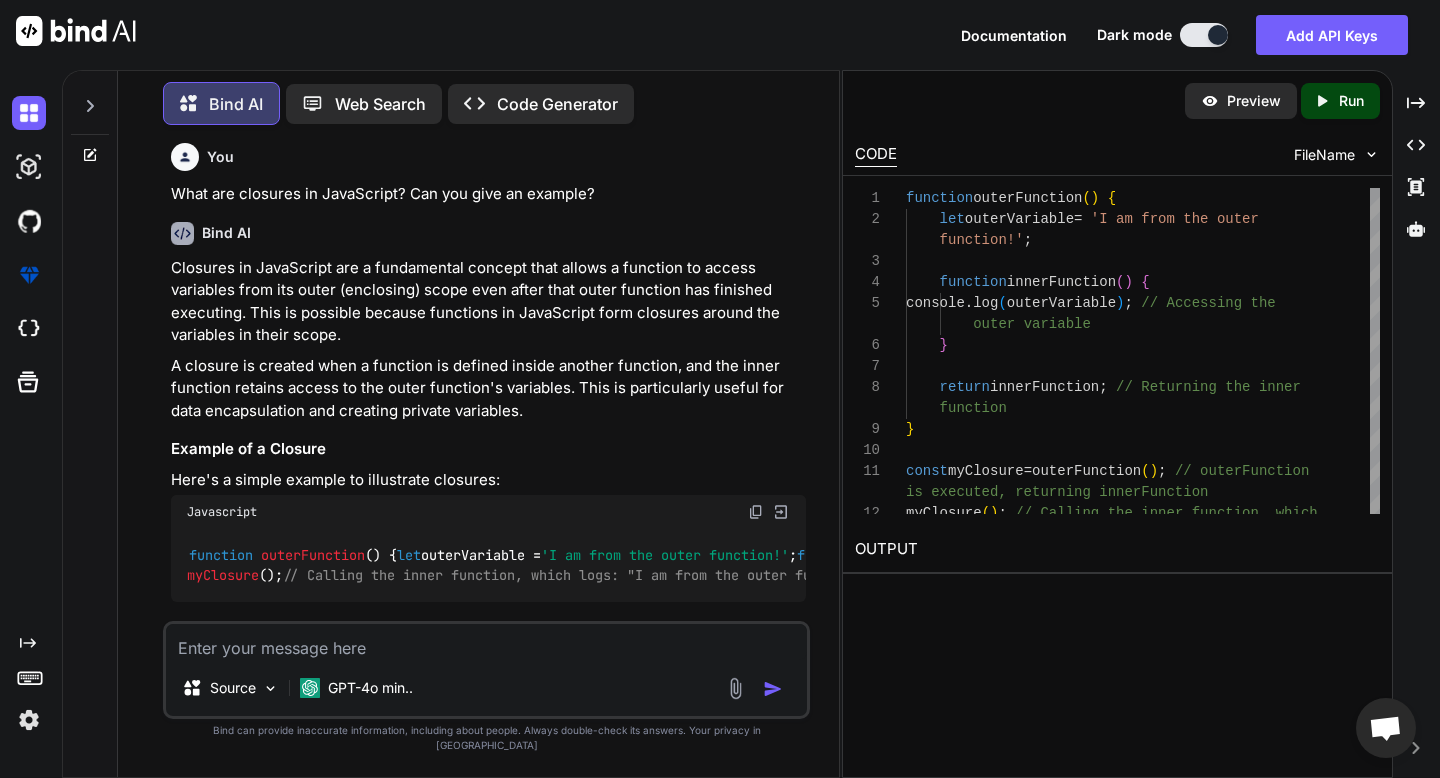 scroll, scrollTop: 0, scrollLeft: 0, axis: both 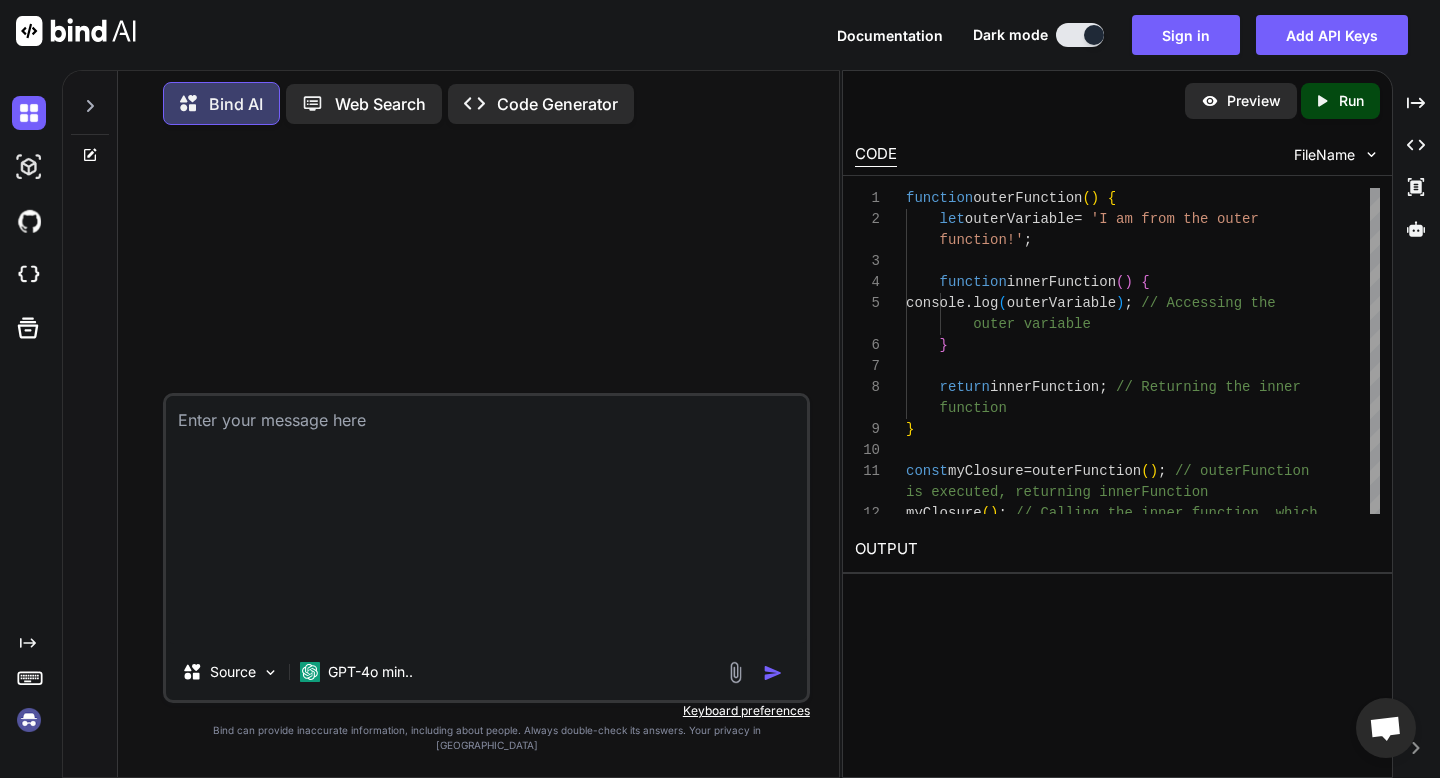 type on "import "./App.css";
import Parent from "./component/Parent";
import UserProvider from "./context/UserContext";
import FetchProvider from "./context/FetchUser";
import GrandChild from "./component/GrandChild";
import Regularcom from "./component/Regularcom";
import Purcomponent from "./component/Purcomponent";
import { useState } from "react";
import Memocom from "./component/Memocom";
function App() {
const [name, setName] = useState('');
const [value, setValue] = useState('');
const [fruiteList, setFruiteList] = useState(["Apple", "Banana"]);
const handleClick = () => {
let arr = fruiteList.push(name);
setValue(name)
setFruiteList(arr)
}
return (
// <FetchProvider>
//   <UserProvider>
//   <div className="App">
//     <h1>Hello App</h1>
//     <GrandChild />
//   </div>
//   </UserProvider>
// </FetchProvider>
<>
<input type="text" onChange={(e)=> setName(e.target.value)}/>
<hr/>
<button className="button" onClick={()=>handleClick..." 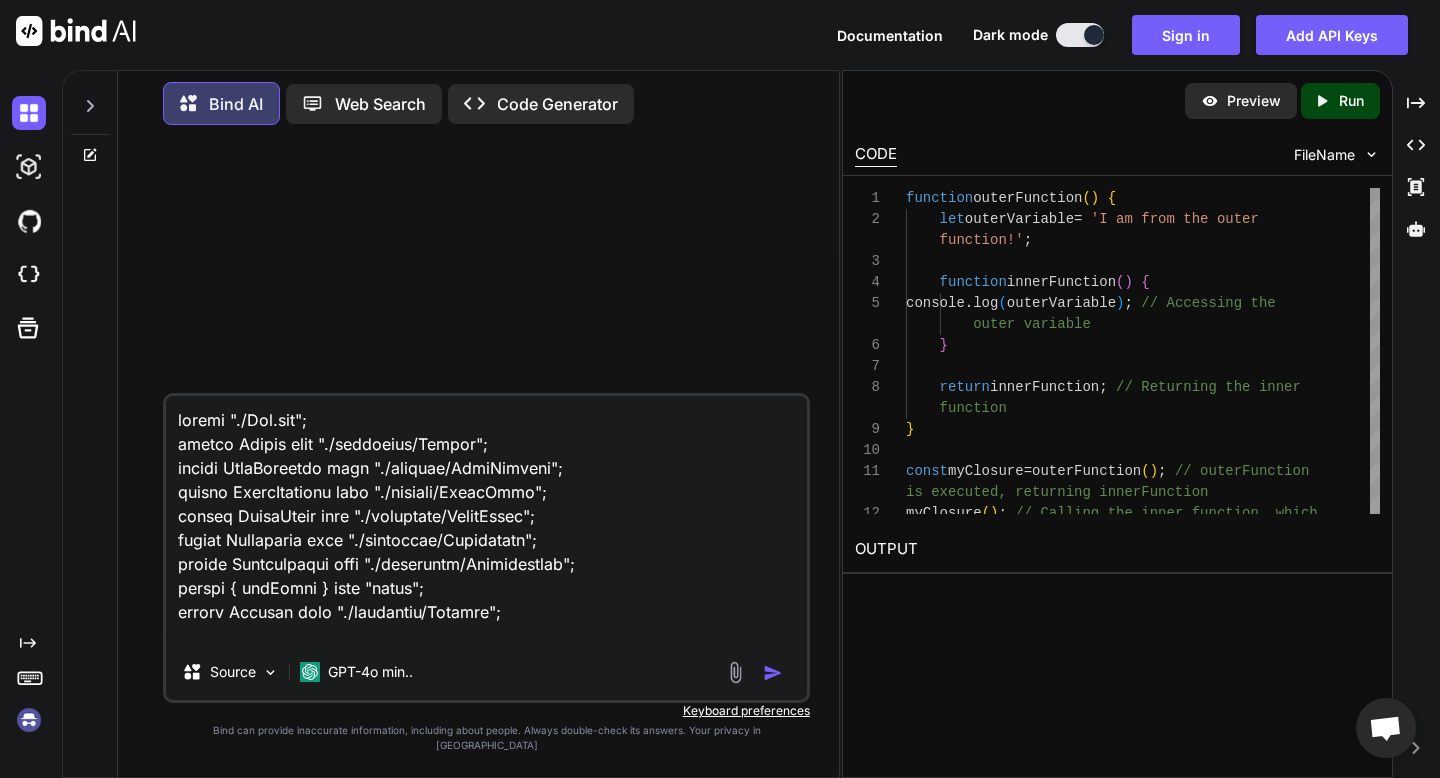 click at bounding box center (757, 672) 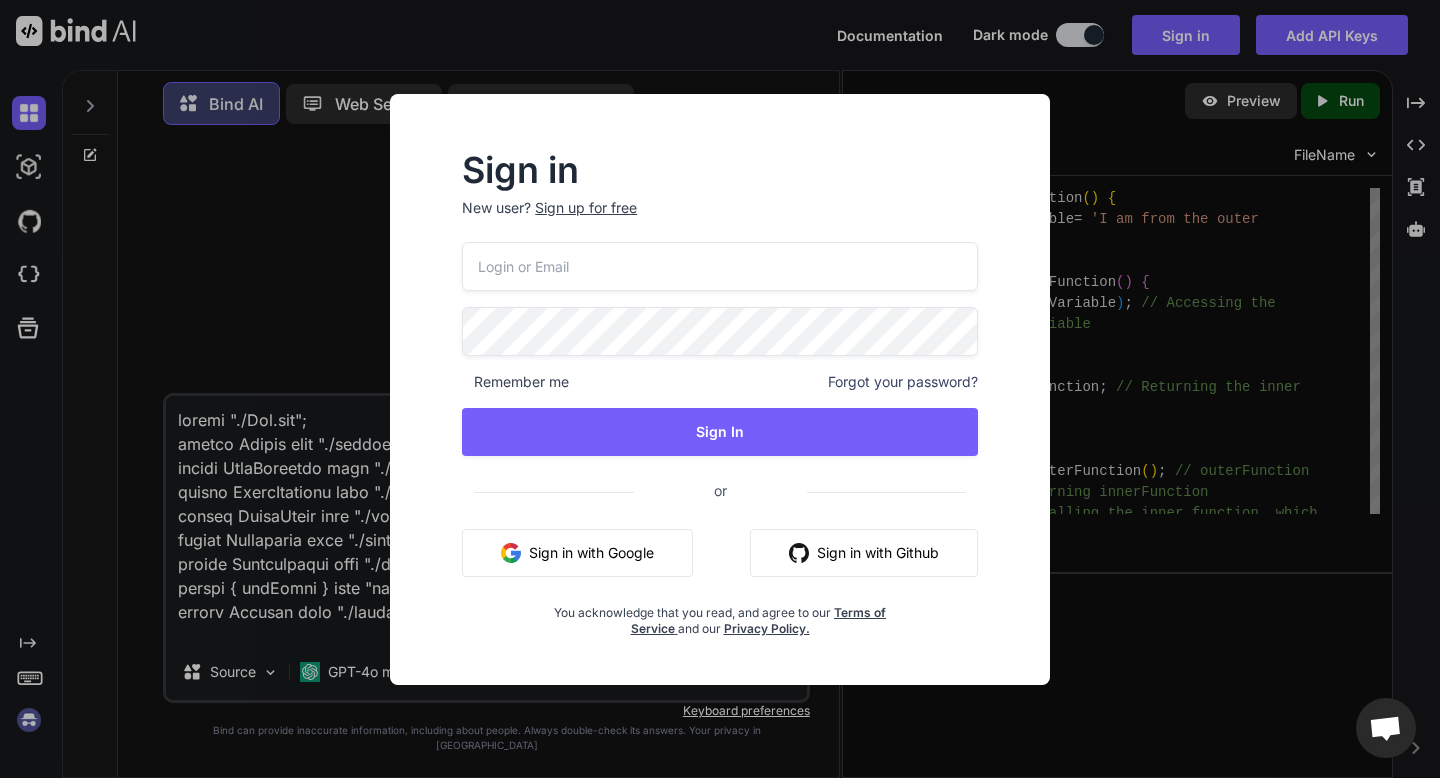 click at bounding box center [720, 266] 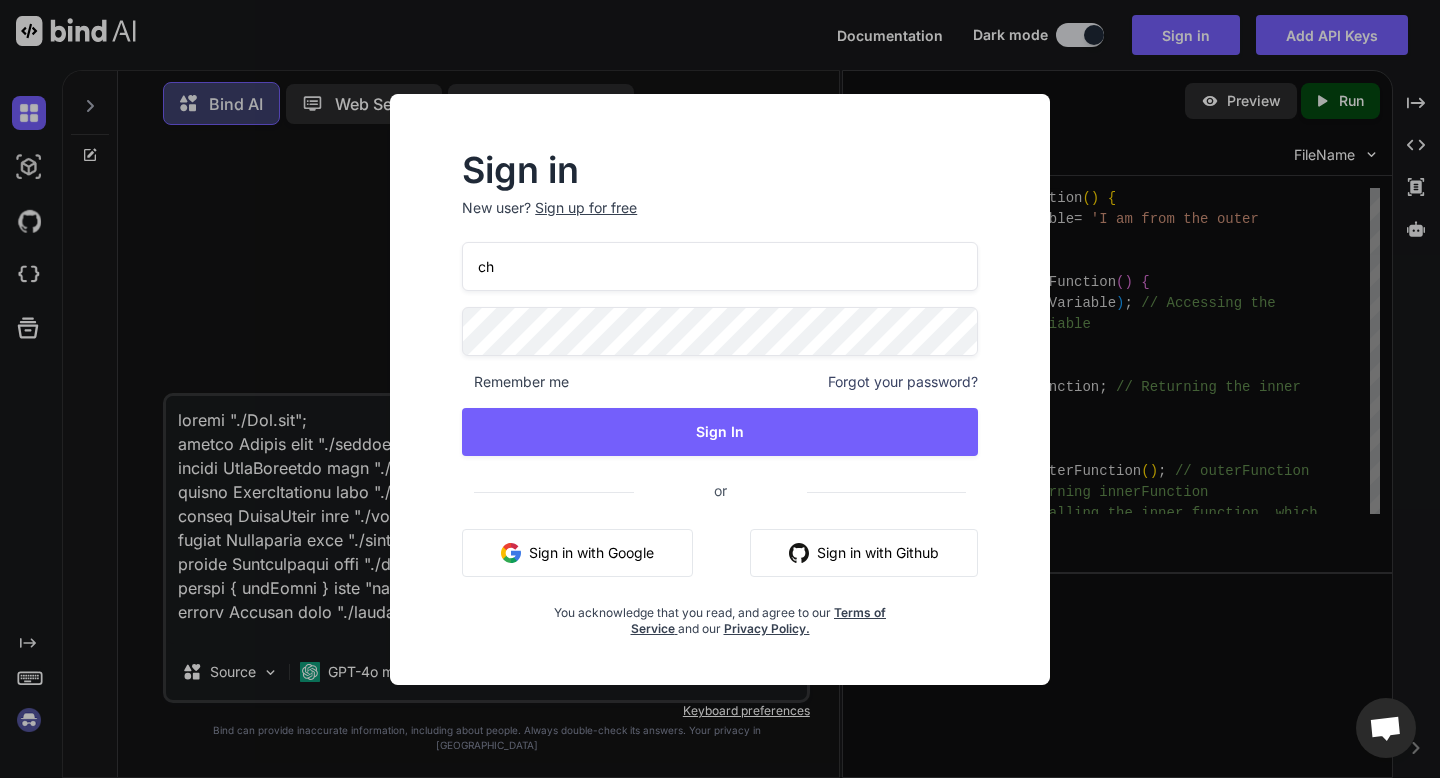 type on "[EMAIL_ADDRESS][DOMAIN_NAME]" 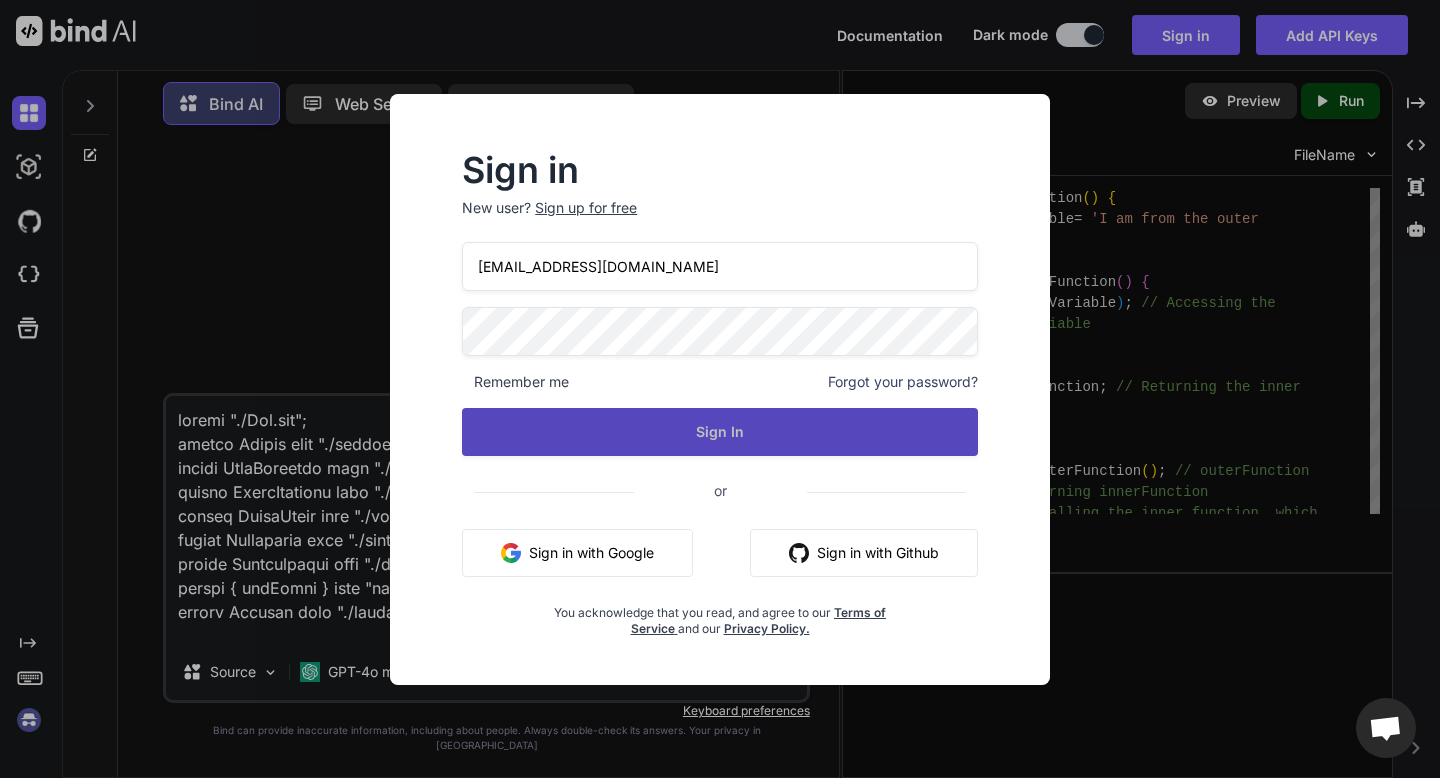 click on "Sign In" at bounding box center (720, 432) 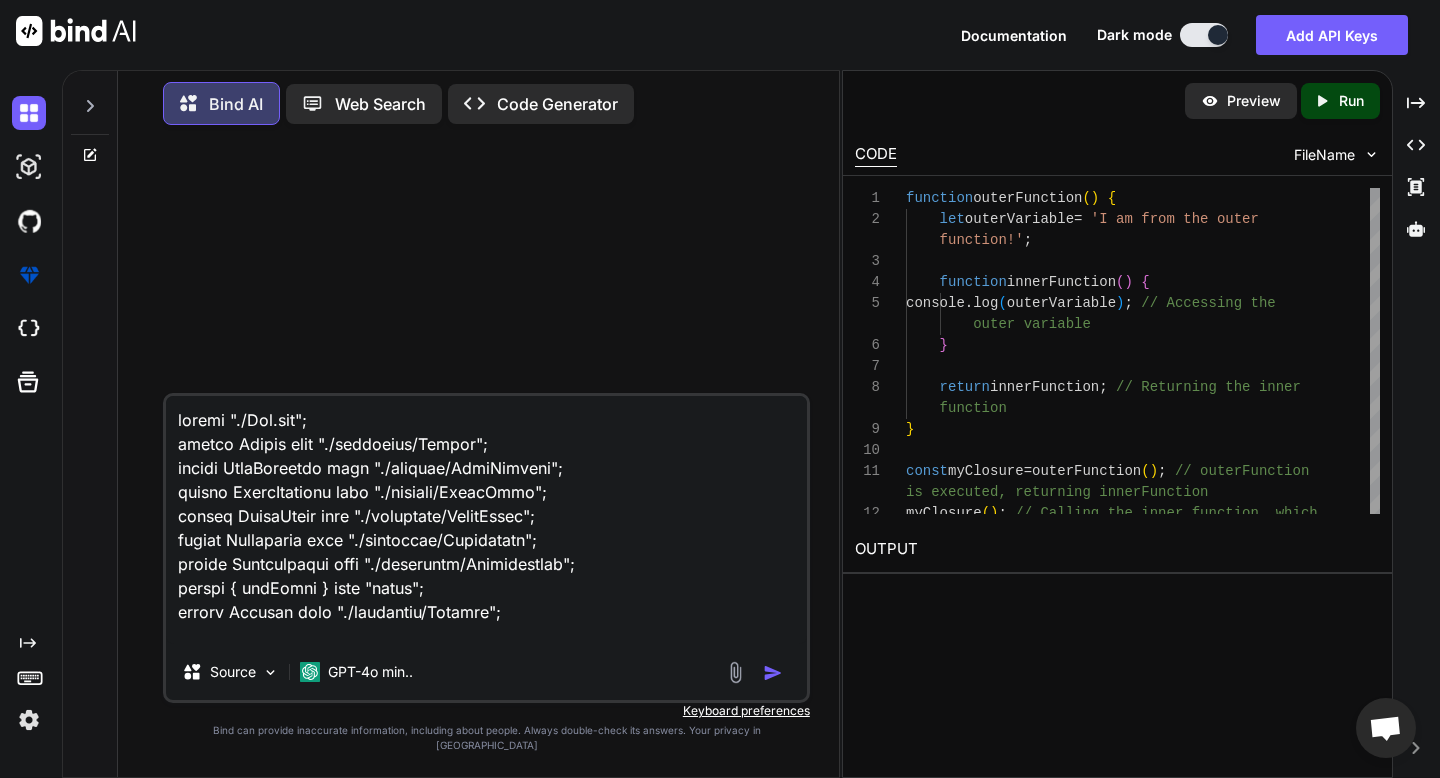 click at bounding box center (773, 673) 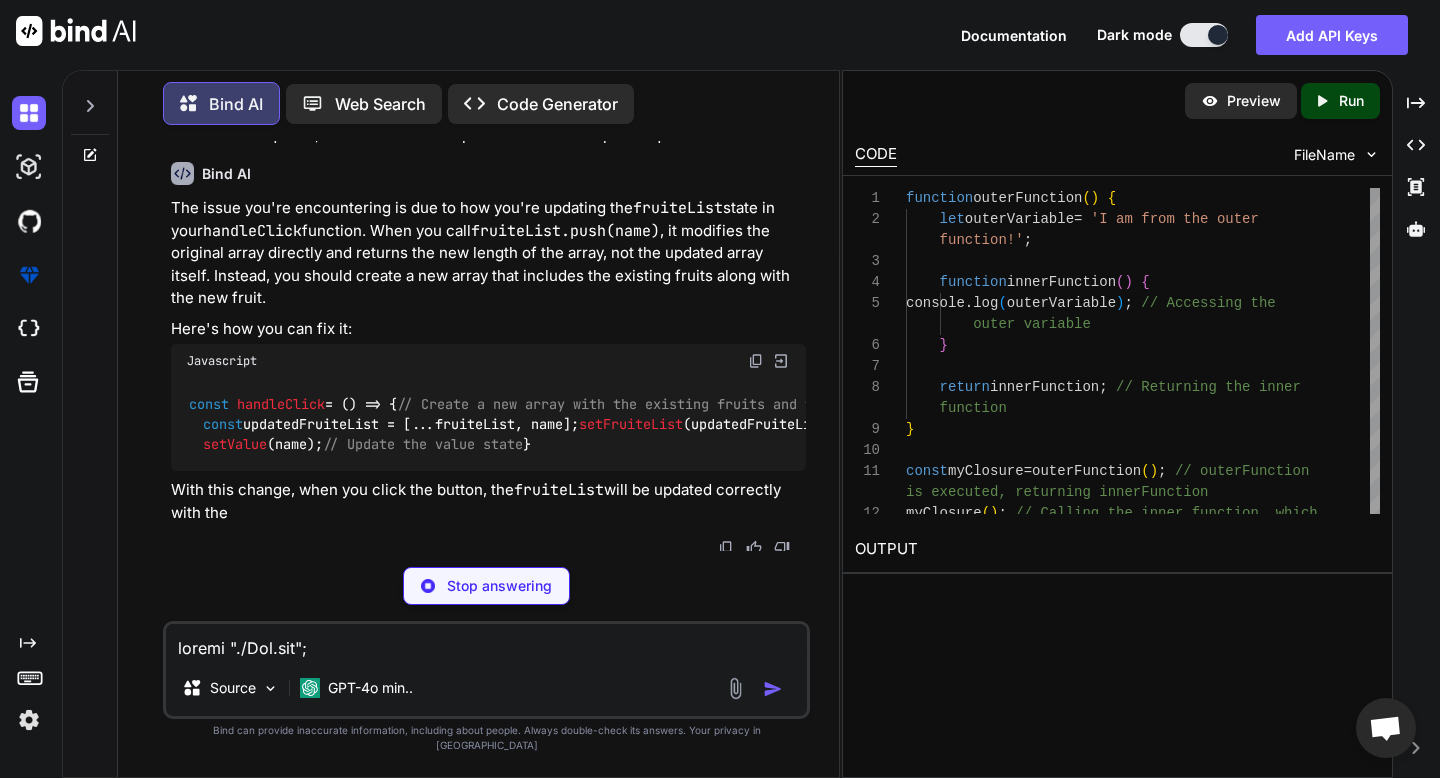 scroll, scrollTop: 413, scrollLeft: 0, axis: vertical 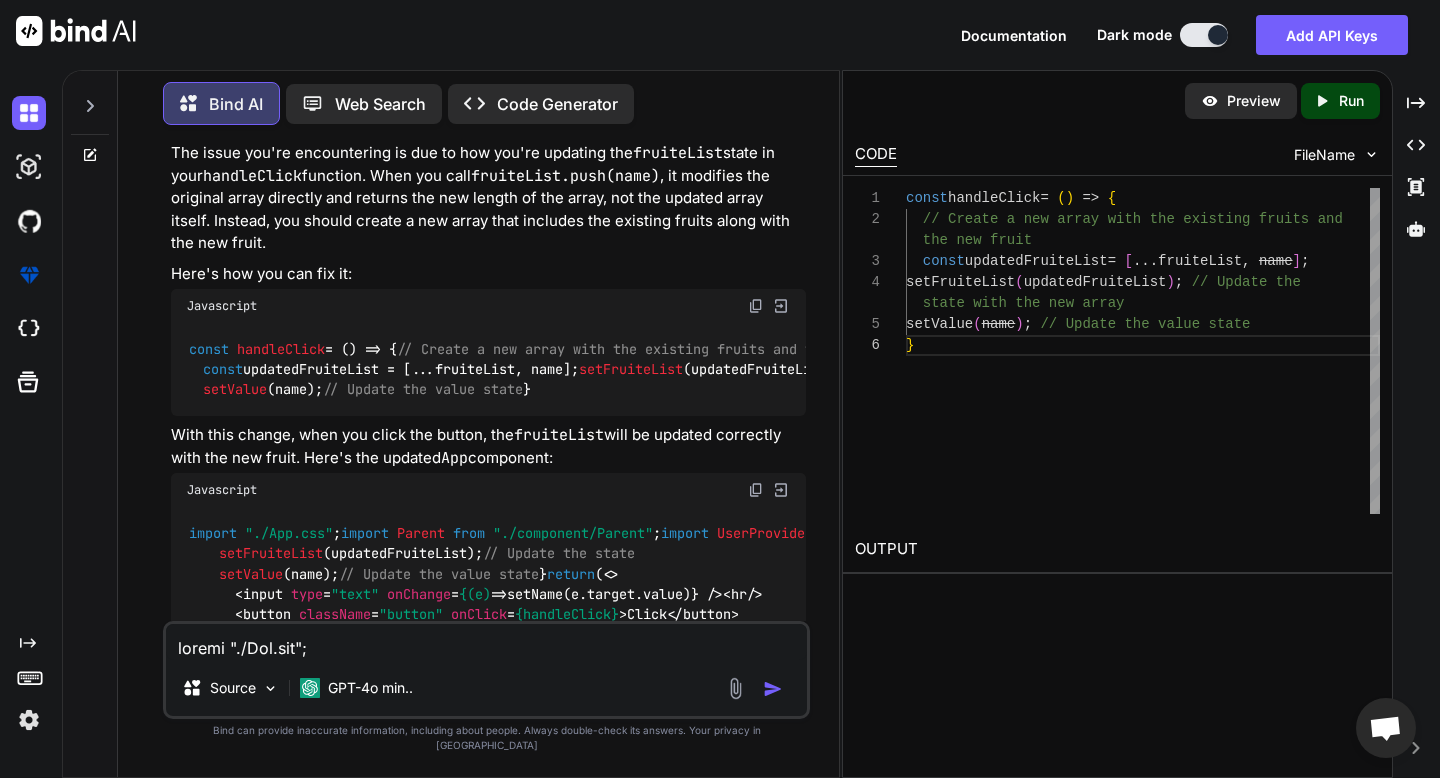 drag, startPoint x: 416, startPoint y: 386, endPoint x: 610, endPoint y: 383, distance: 194.0232 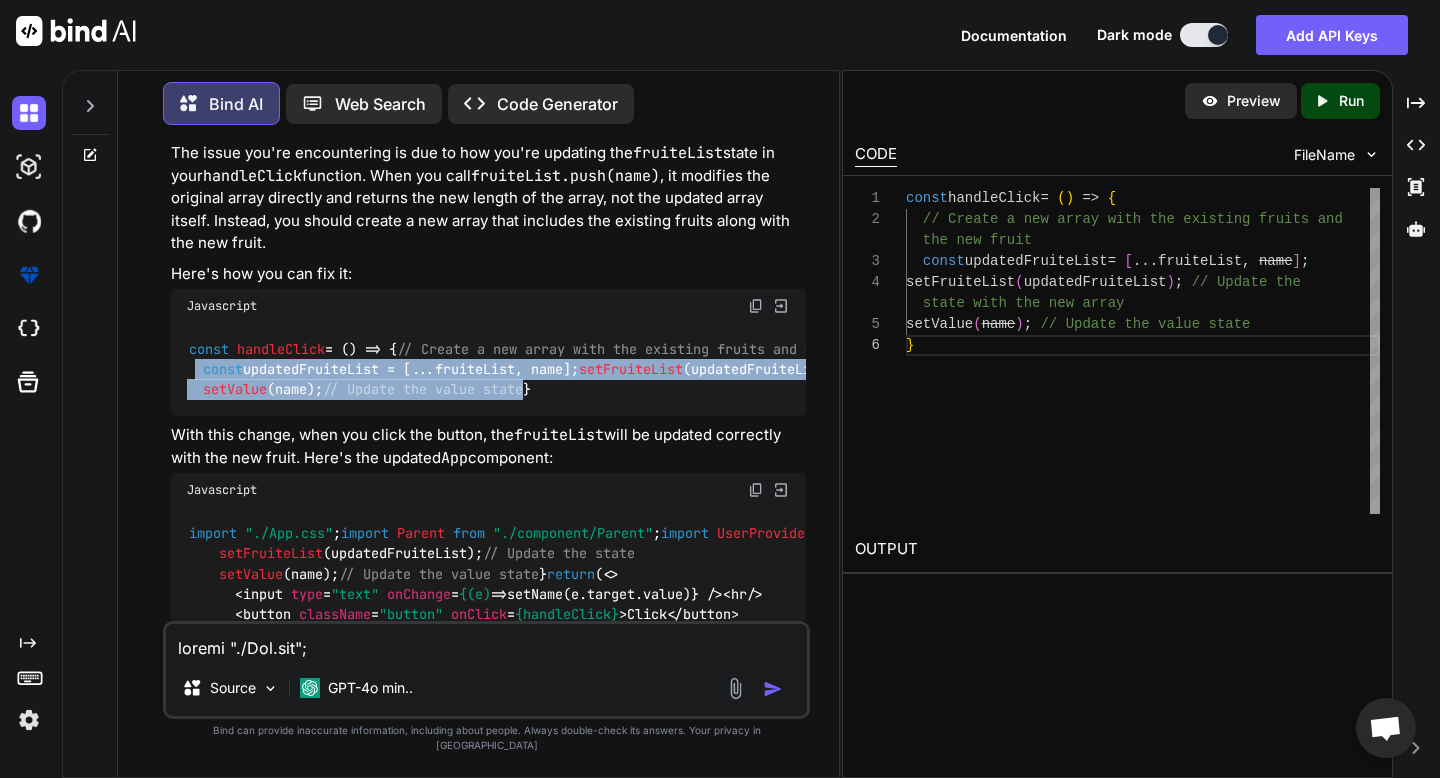 drag, startPoint x: 546, startPoint y: 426, endPoint x: 197, endPoint y: 382, distance: 351.7627 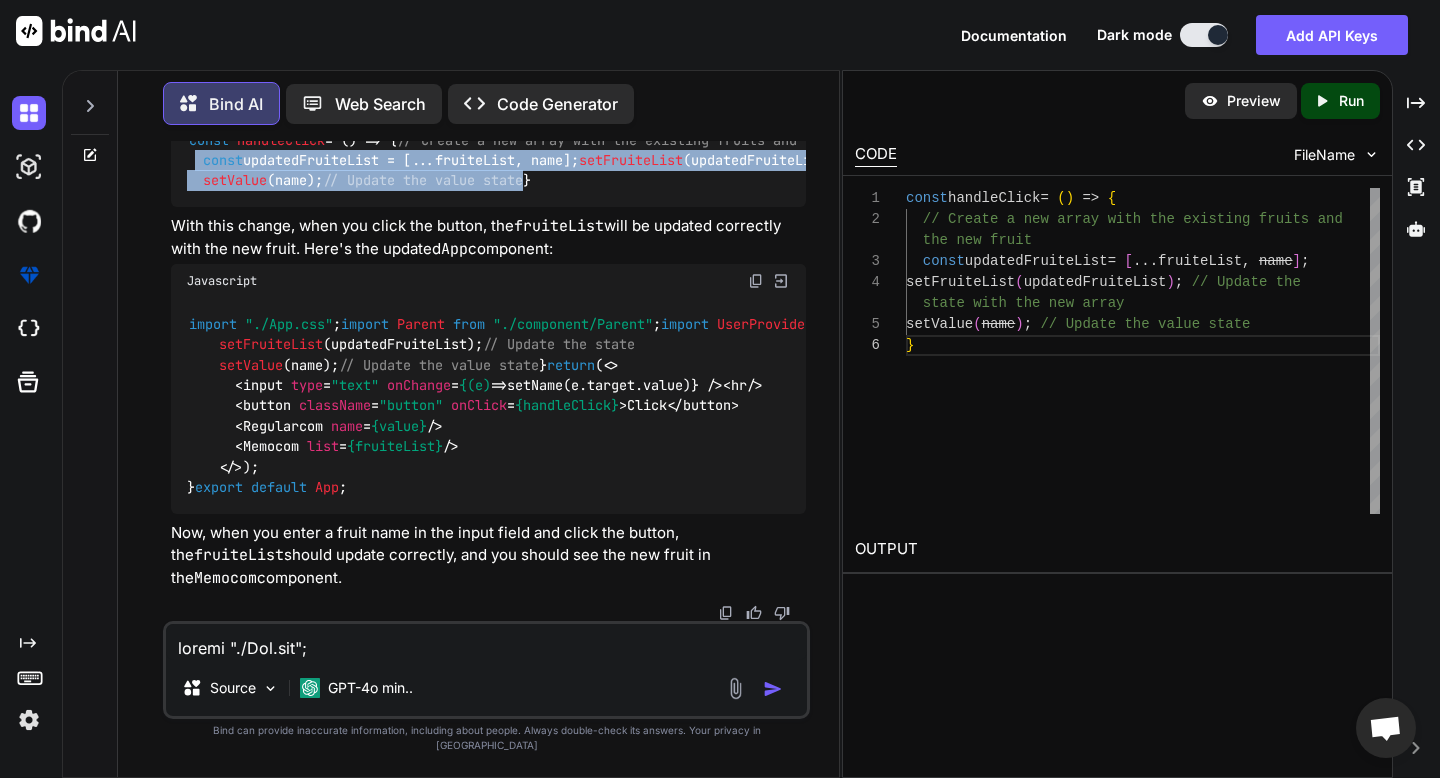 scroll, scrollTop: 1017, scrollLeft: 0, axis: vertical 